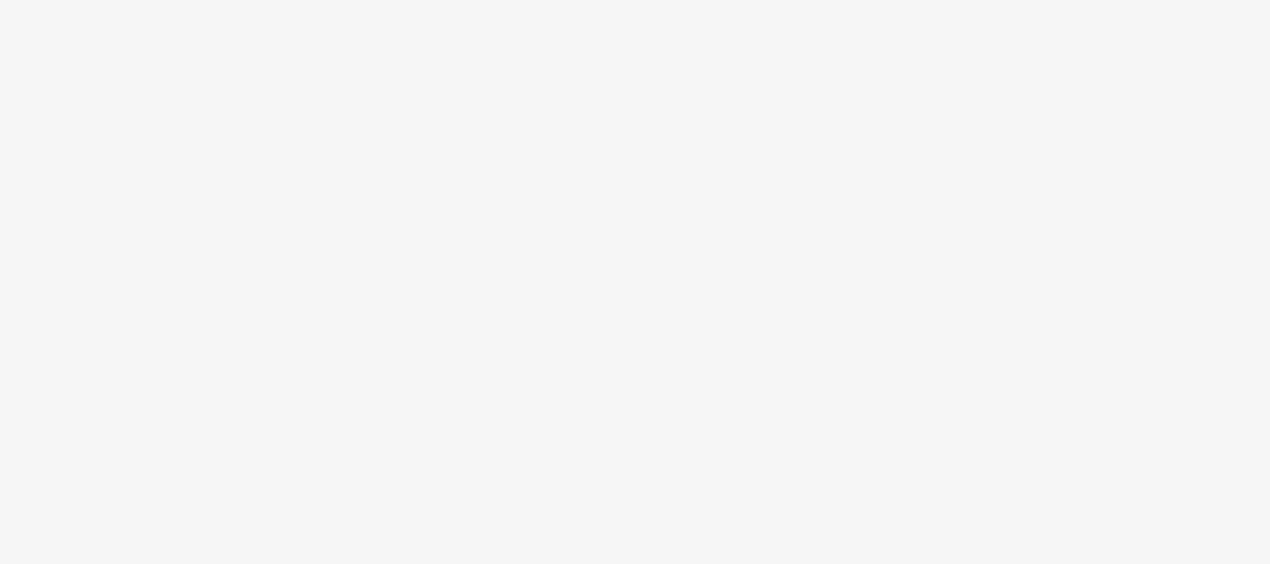 scroll, scrollTop: 0, scrollLeft: 0, axis: both 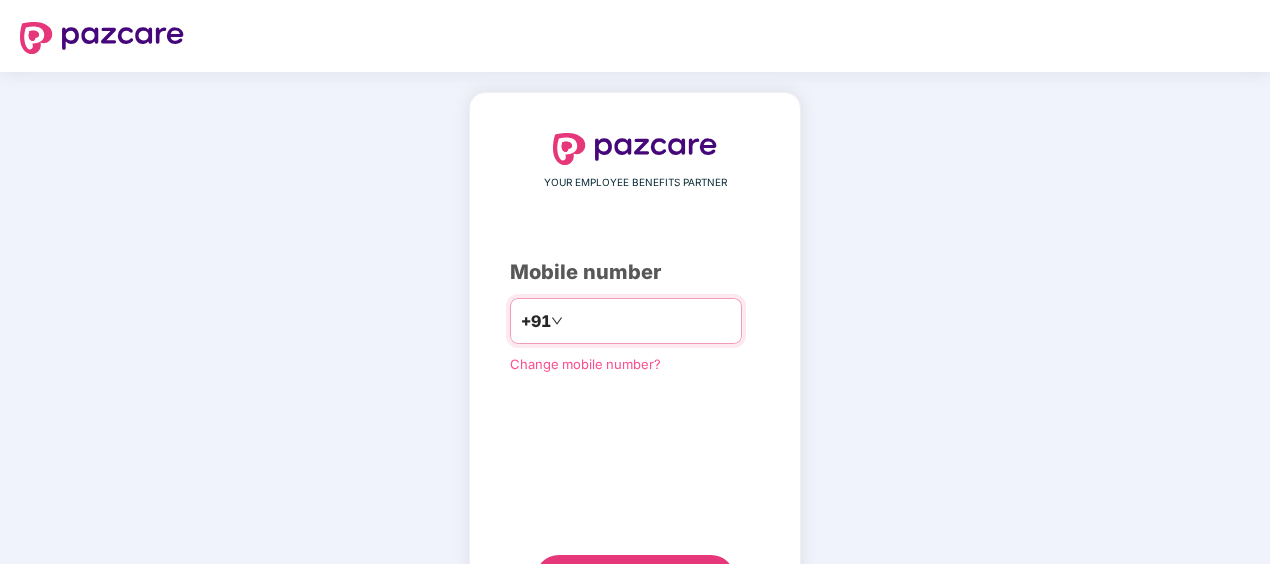 click at bounding box center [649, 321] 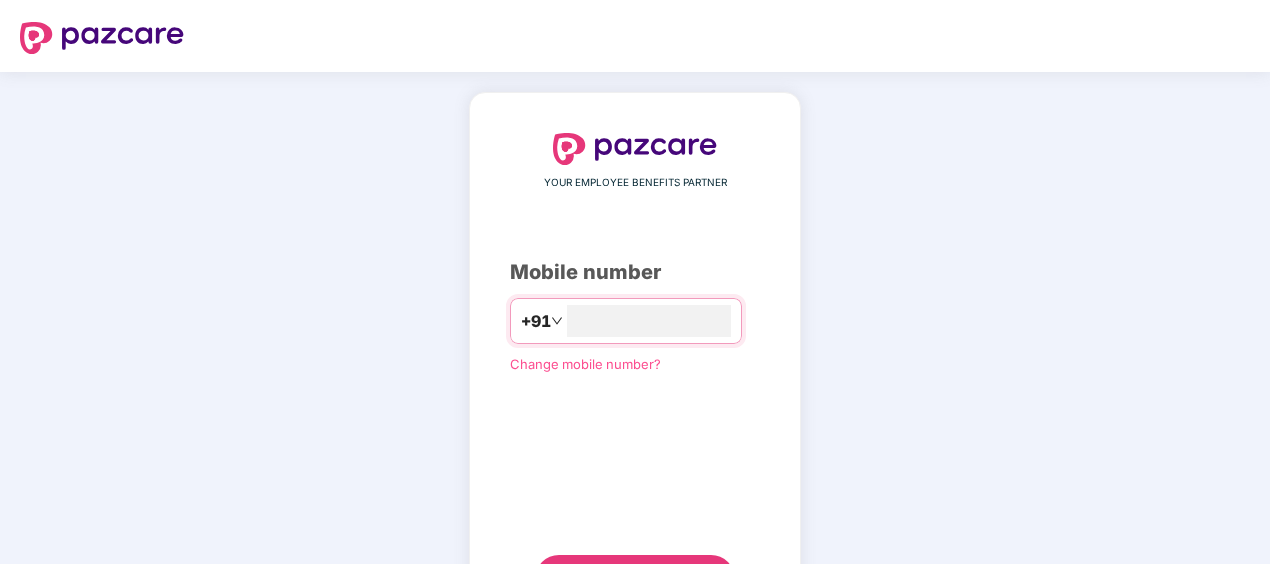 type on "**********" 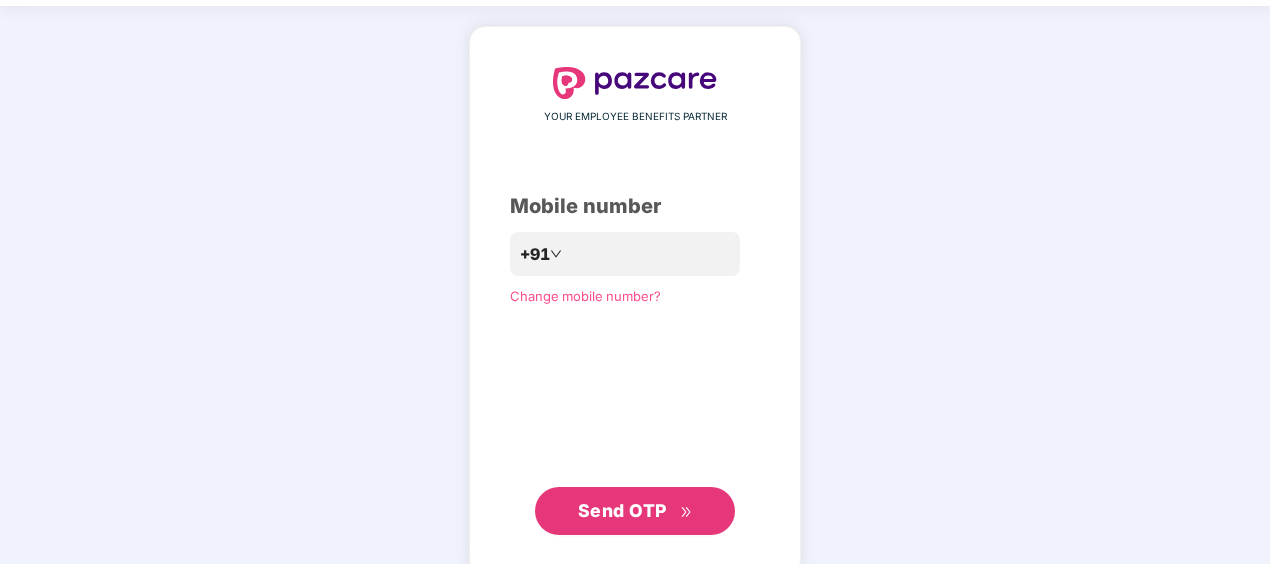 scroll, scrollTop: 96, scrollLeft: 0, axis: vertical 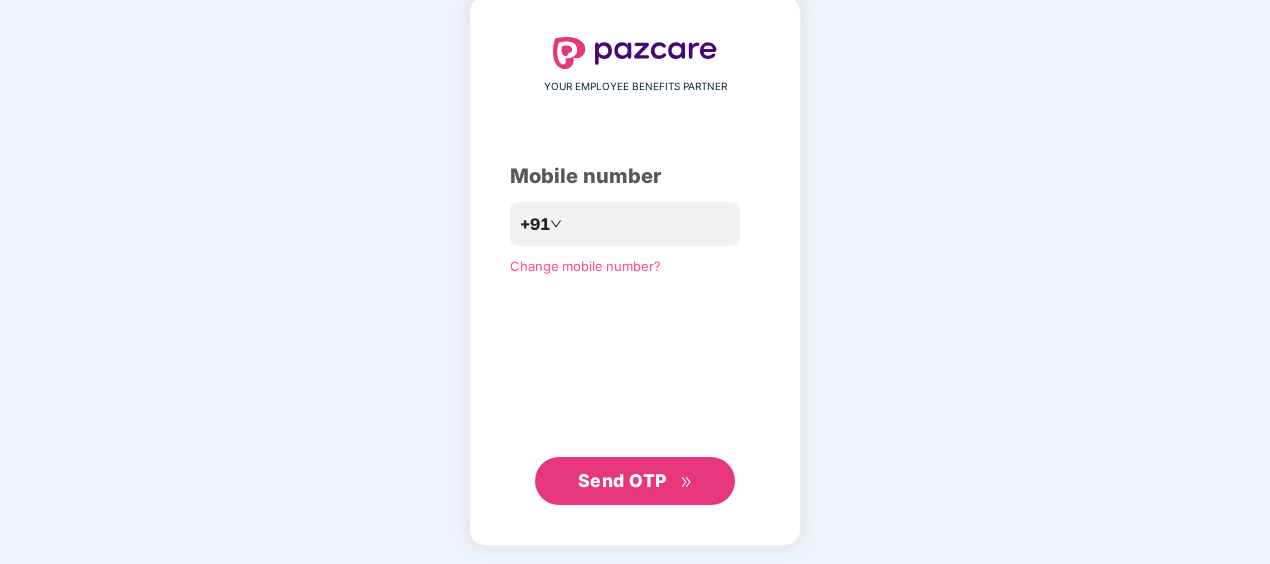 click on "Send OTP" at bounding box center [622, 480] 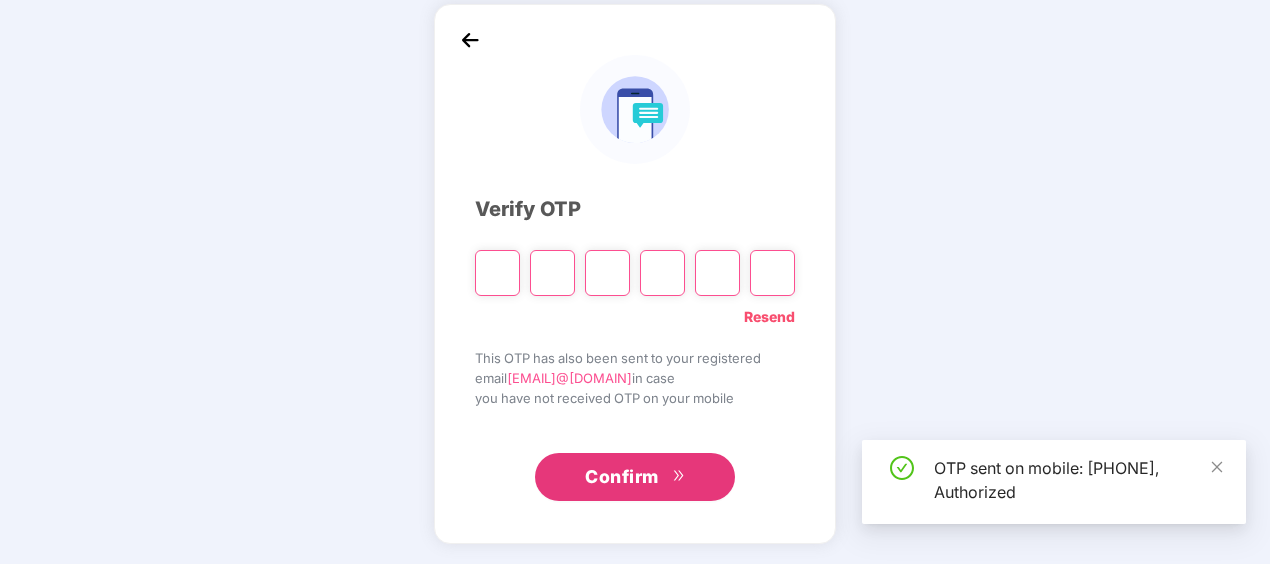 scroll, scrollTop: 88, scrollLeft: 0, axis: vertical 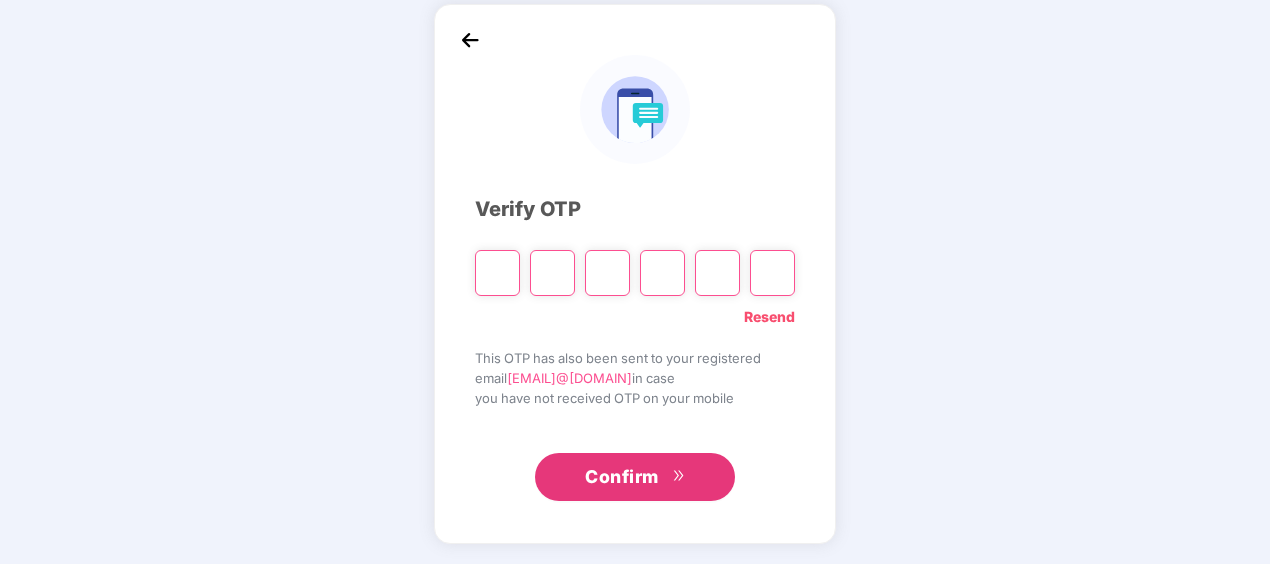 paste on "*" 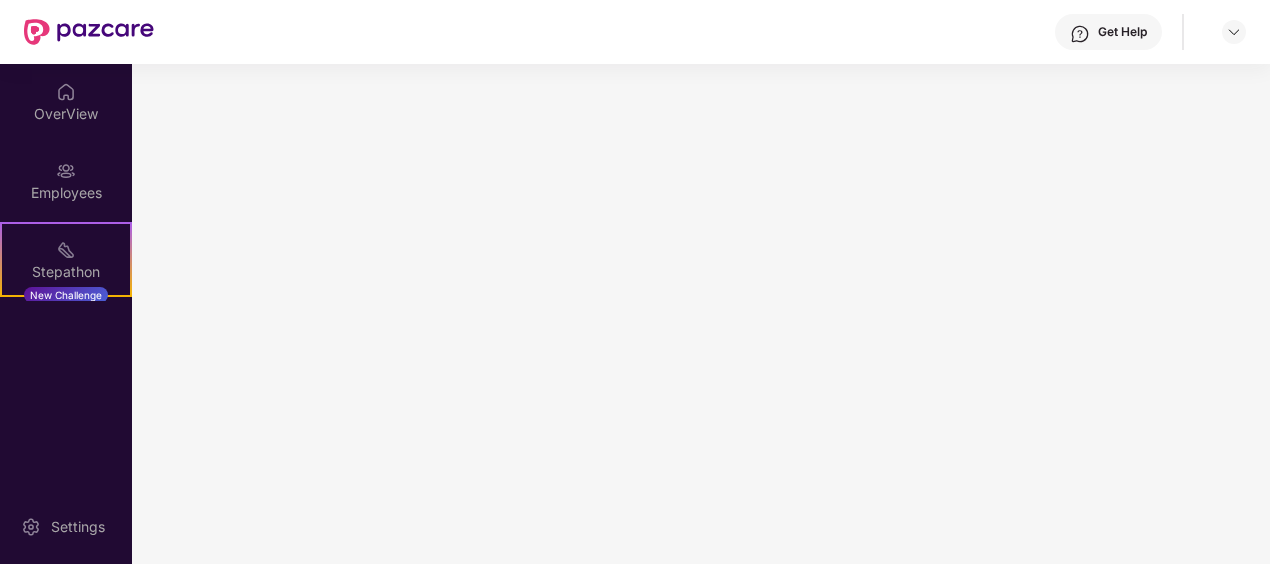 scroll, scrollTop: 0, scrollLeft: 0, axis: both 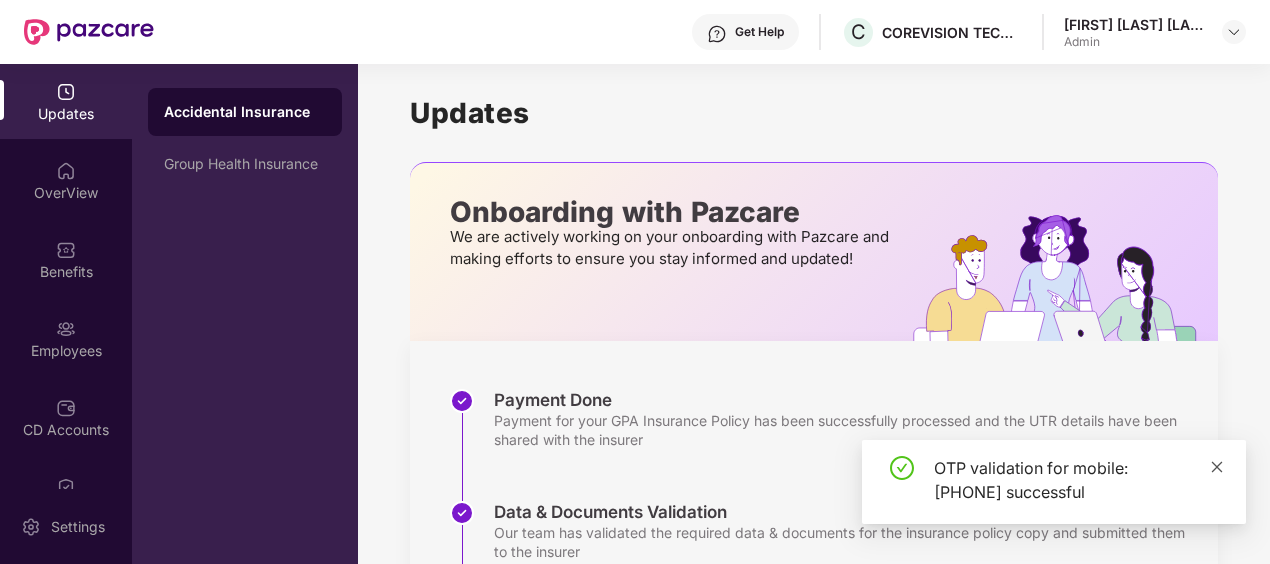 click 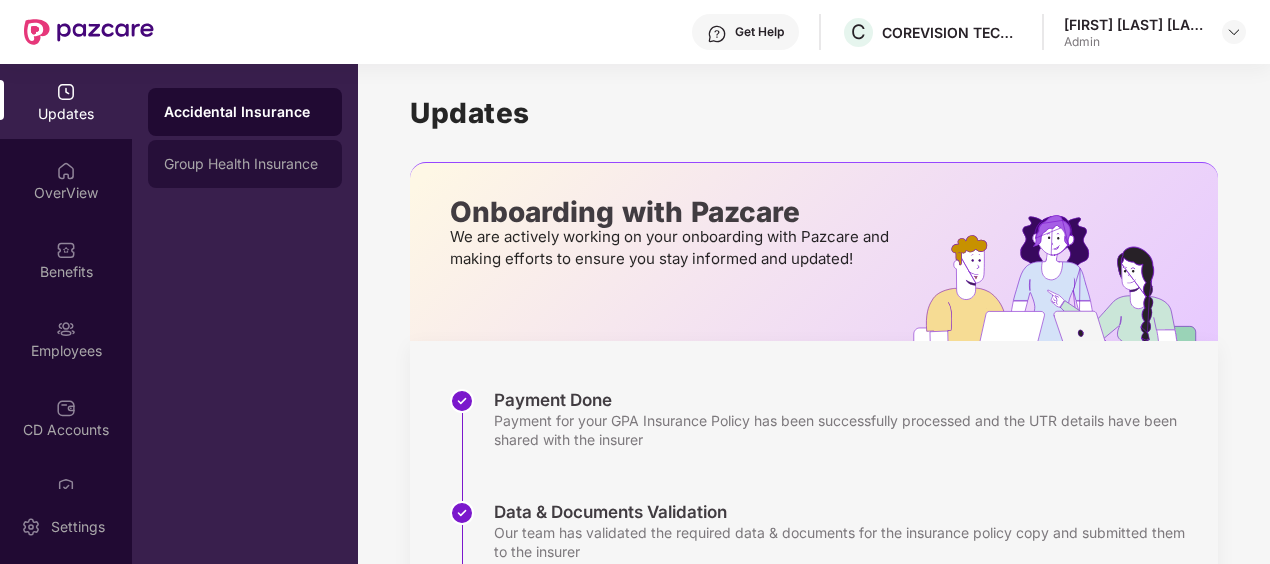 click on "Group Health Insurance" at bounding box center (245, 164) 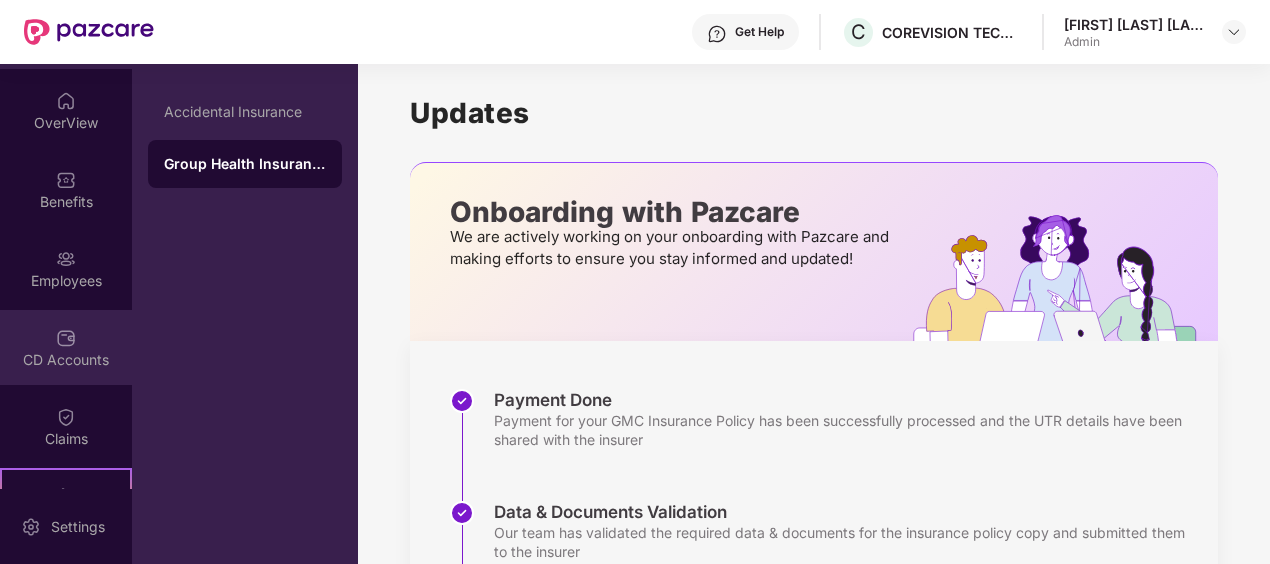 scroll, scrollTop: 100, scrollLeft: 0, axis: vertical 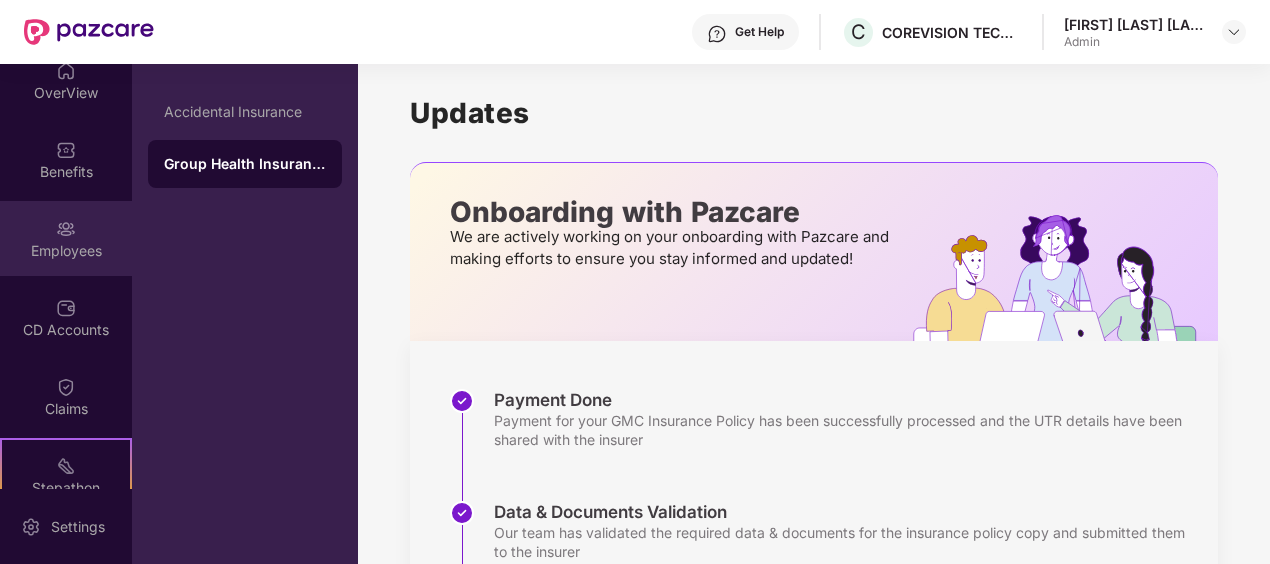click on "Employees" at bounding box center (66, 251) 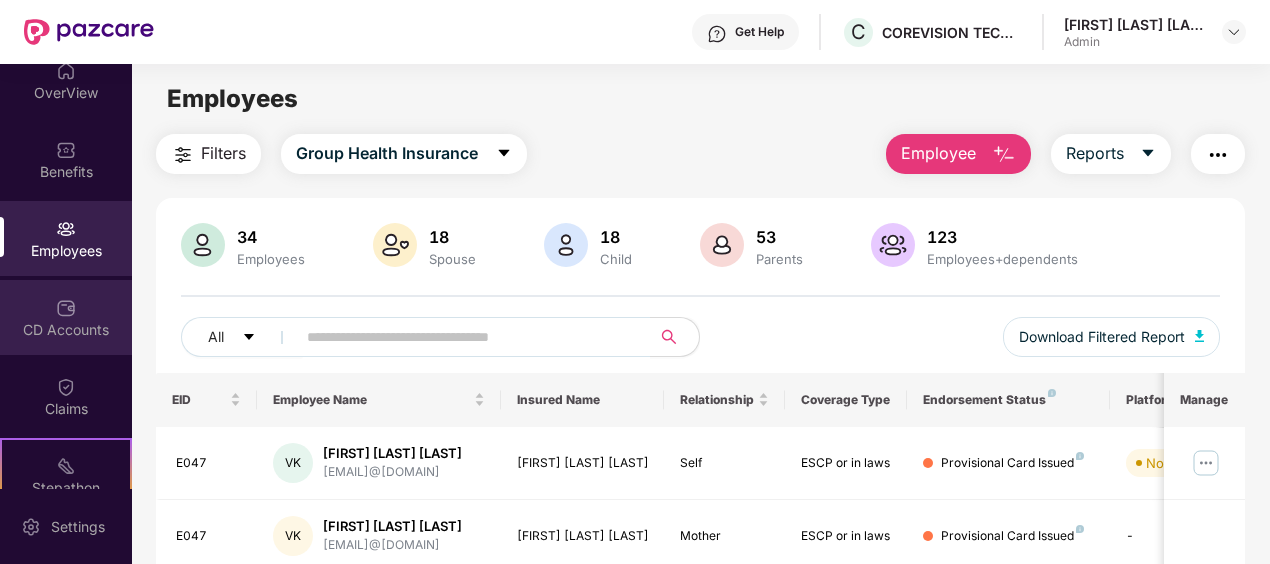 click on "CD Accounts" at bounding box center (66, 330) 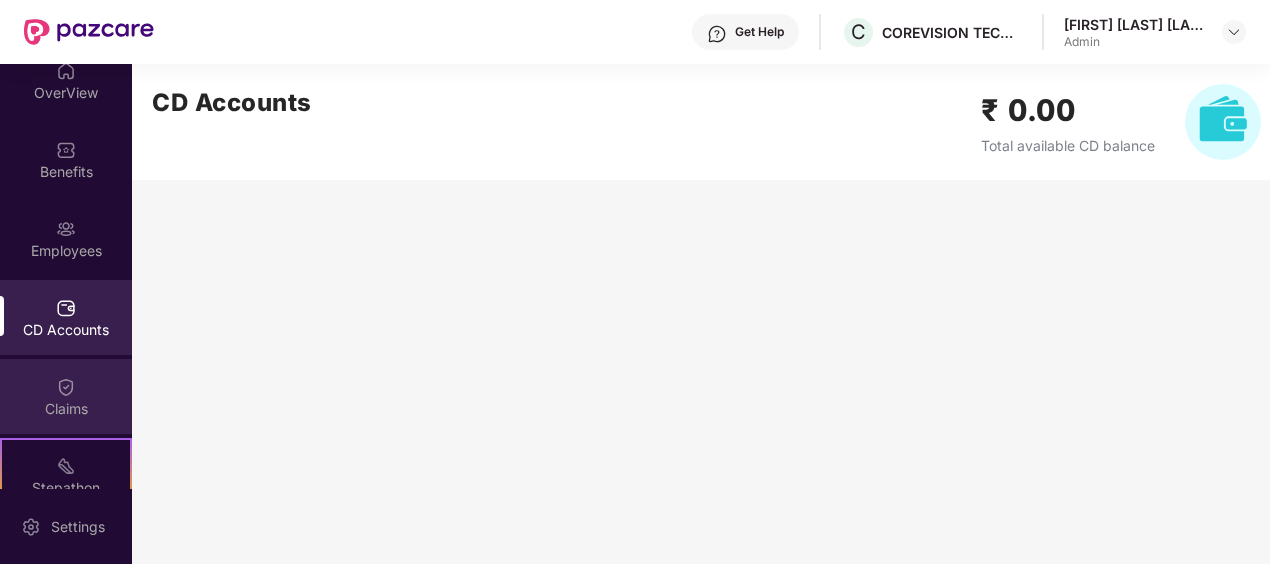click on "Claims" at bounding box center (66, 409) 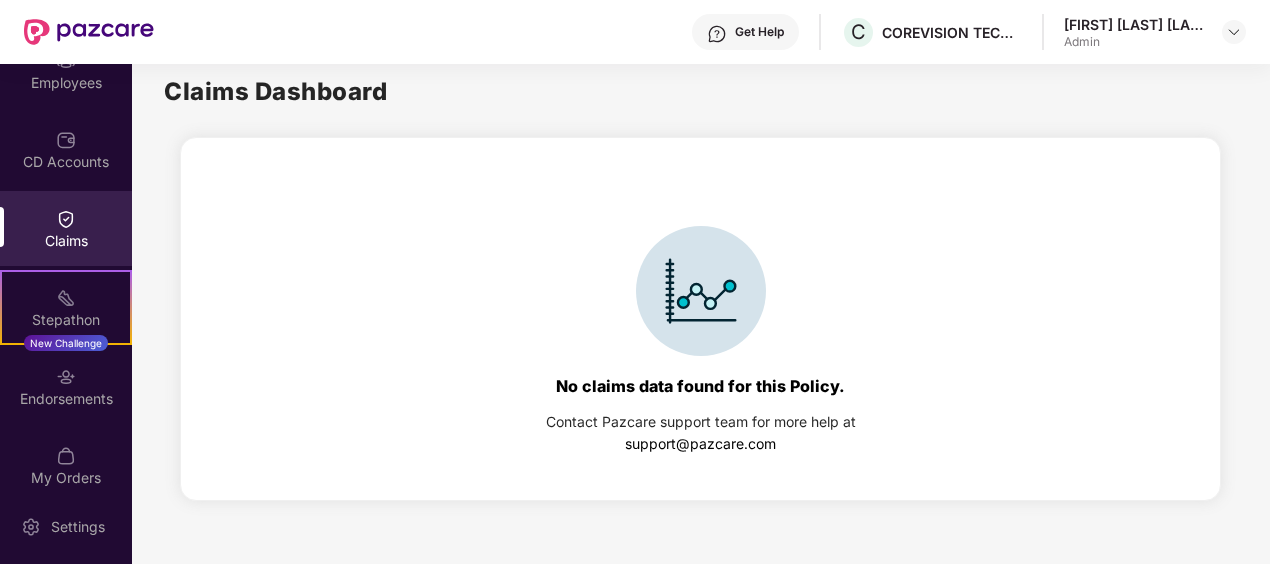 scroll, scrollTop: 286, scrollLeft: 0, axis: vertical 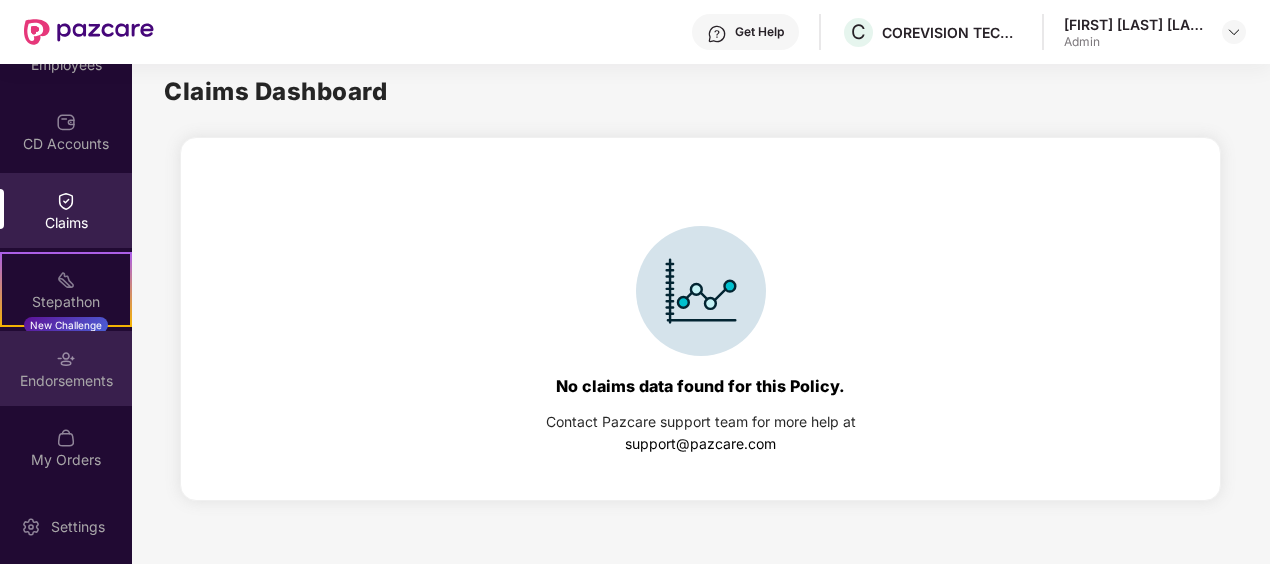 click at bounding box center (66, 359) 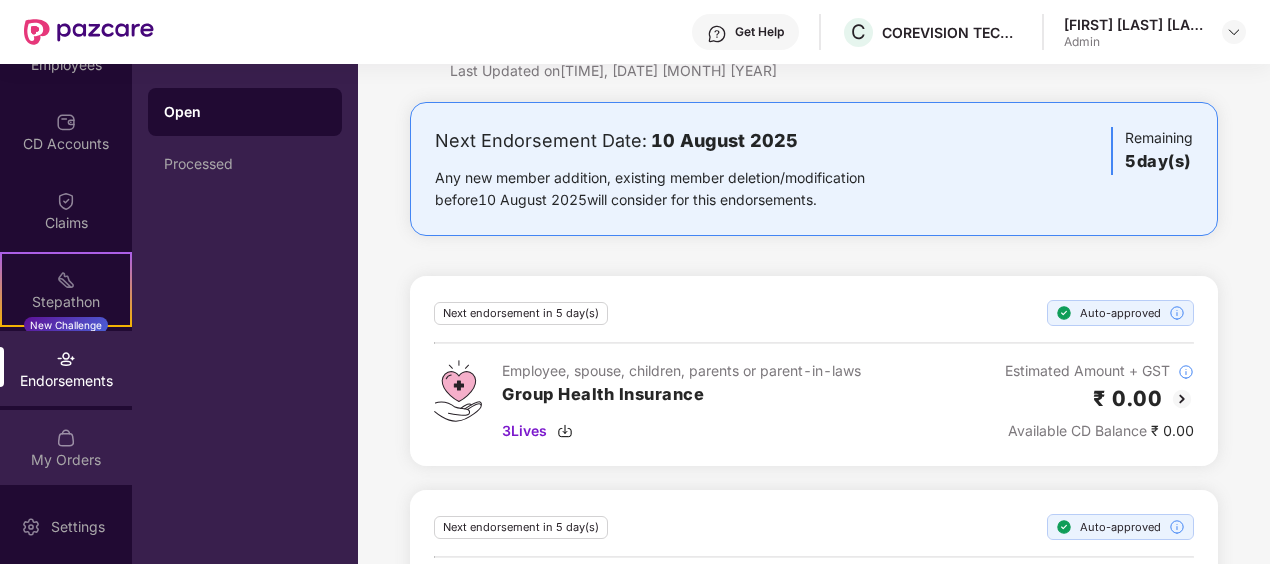 scroll, scrollTop: 100, scrollLeft: 0, axis: vertical 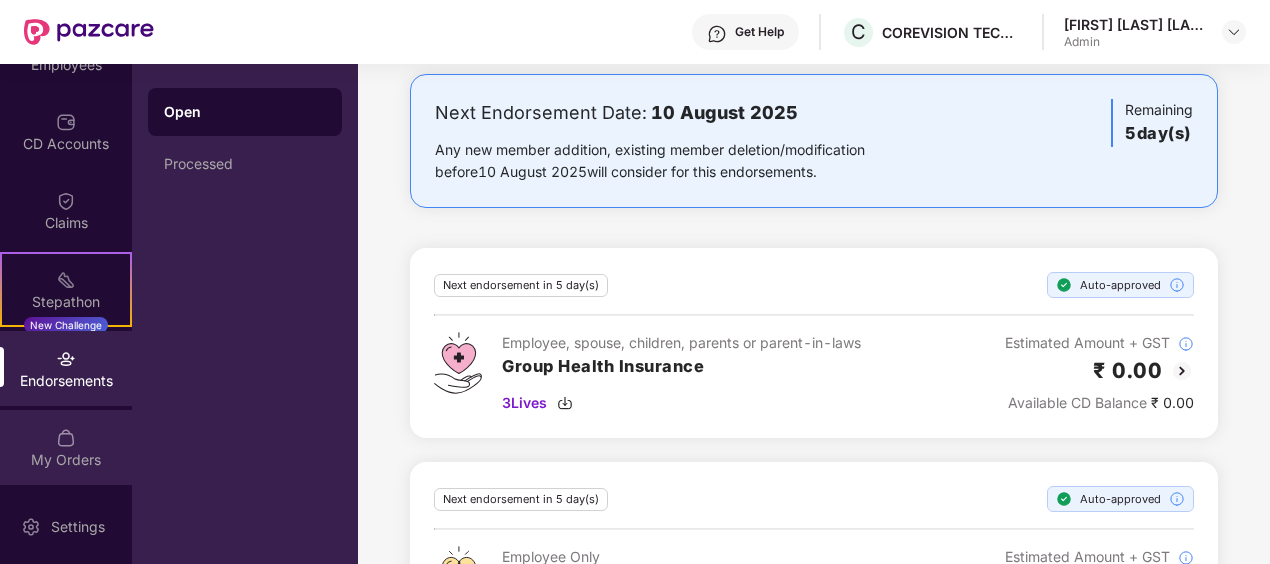 click at bounding box center (66, 438) 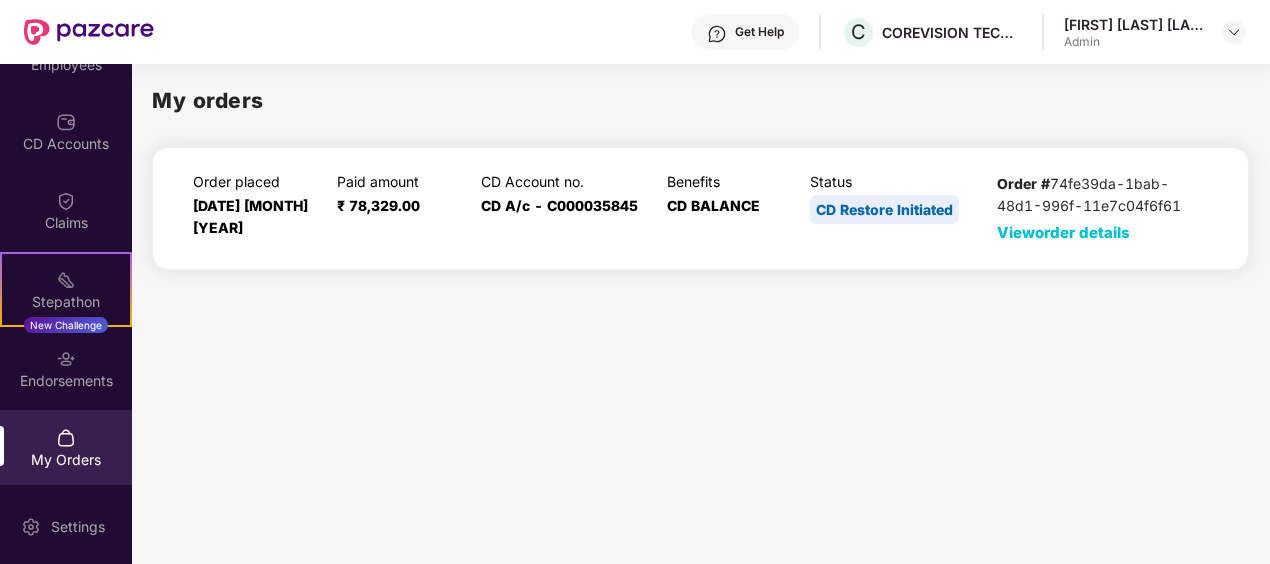 scroll, scrollTop: 0, scrollLeft: 0, axis: both 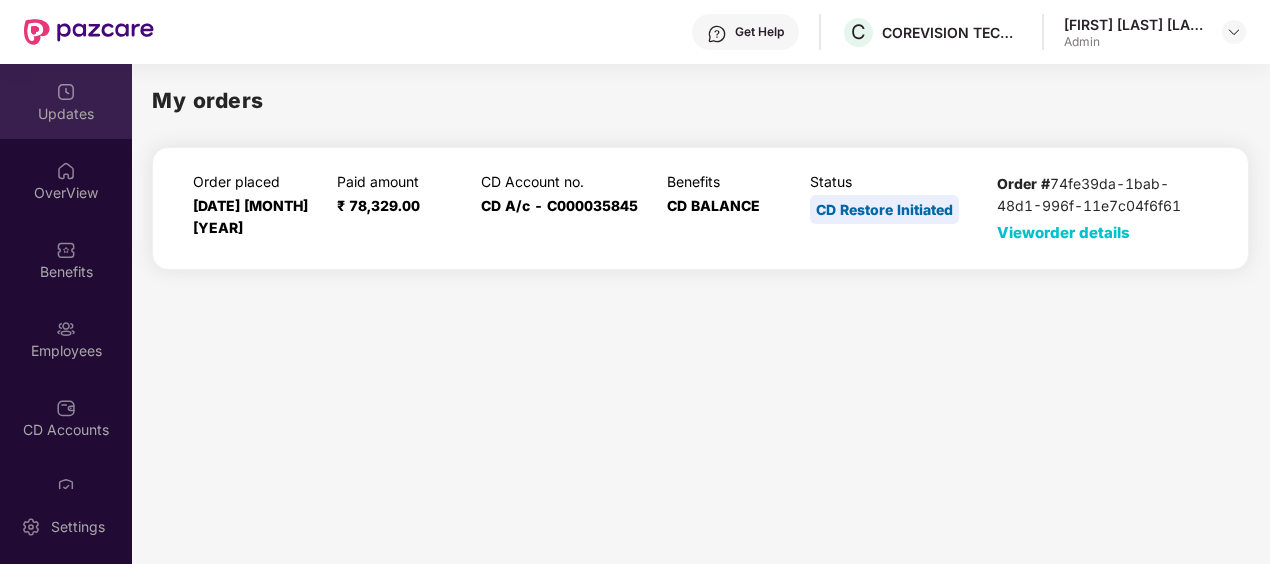 click on "Updates" at bounding box center (66, 114) 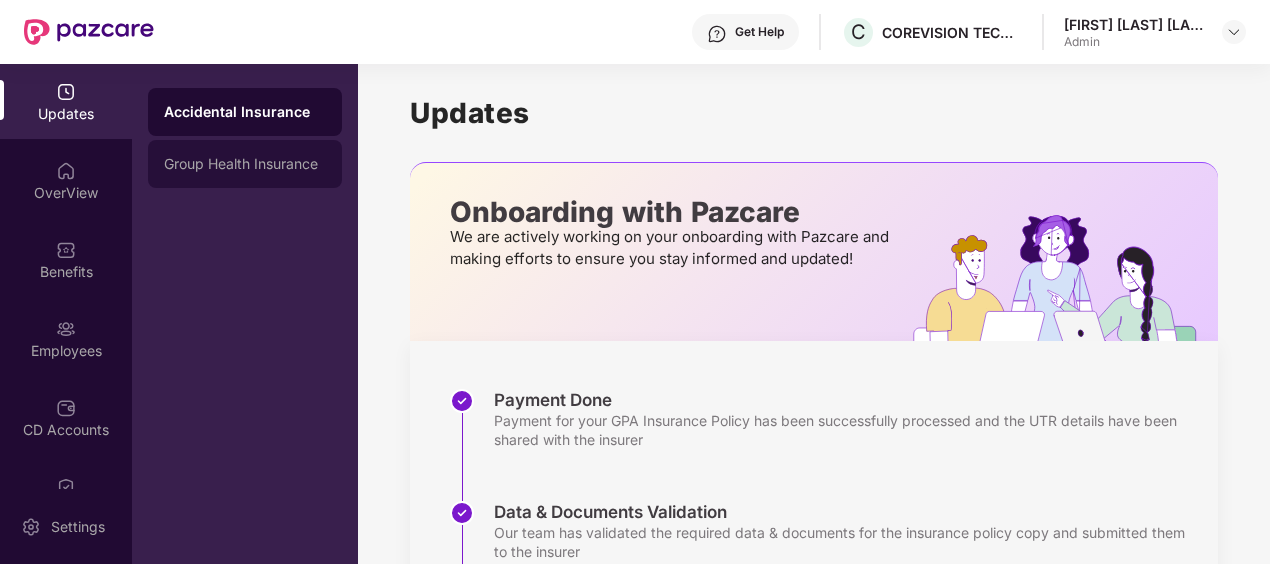 click on "Group Health Insurance" at bounding box center [245, 164] 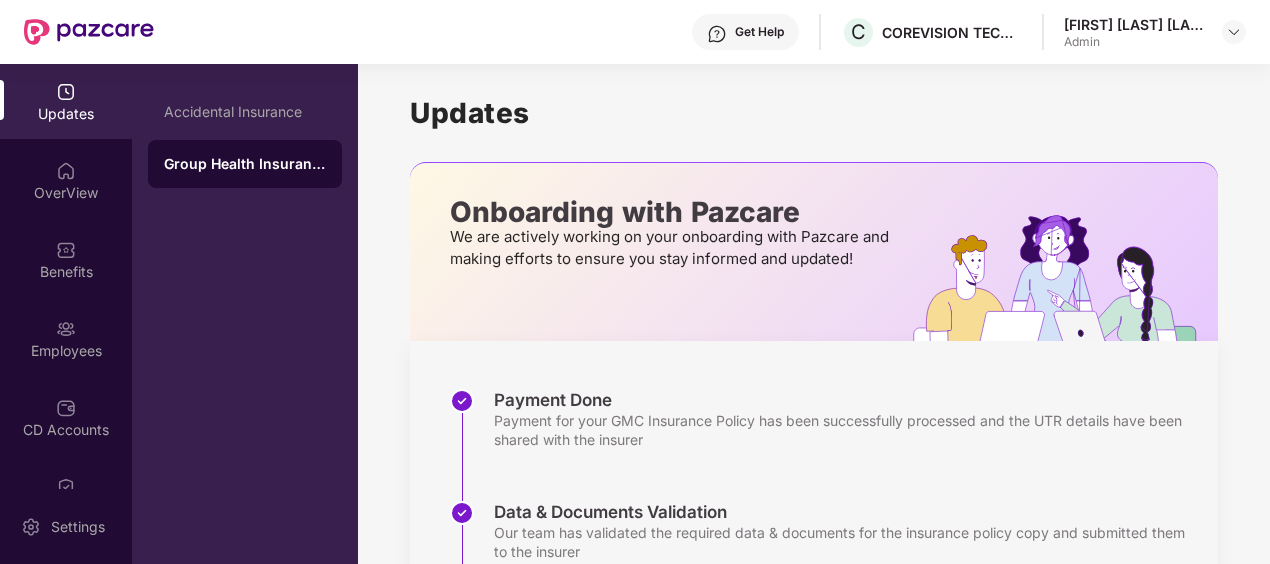 scroll, scrollTop: 368, scrollLeft: 0, axis: vertical 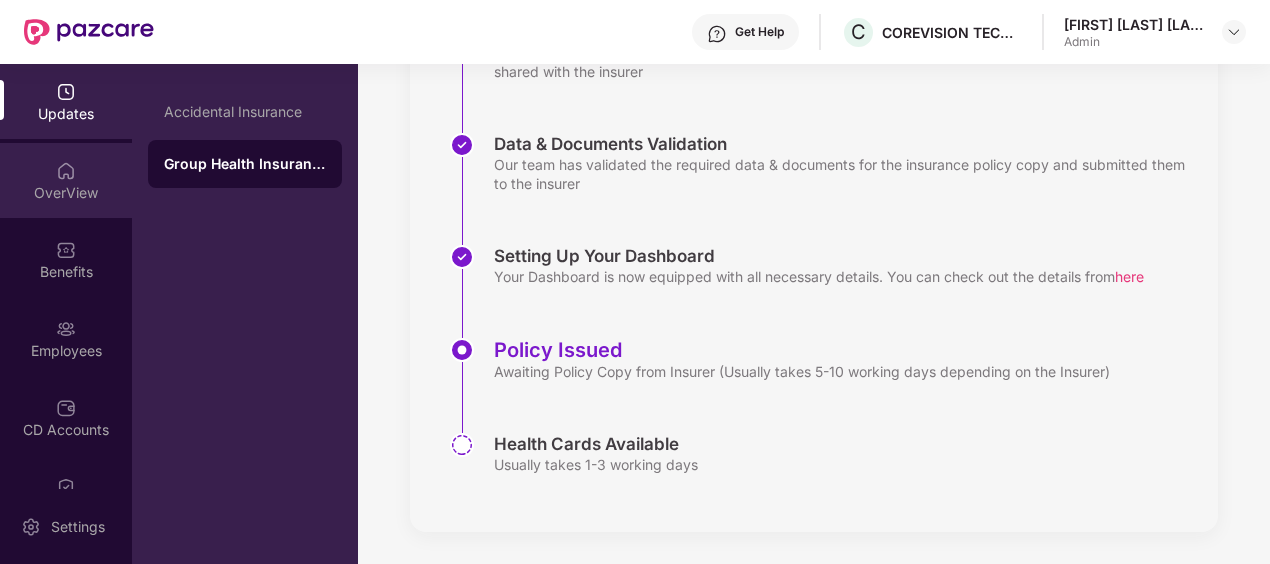click at bounding box center [66, 171] 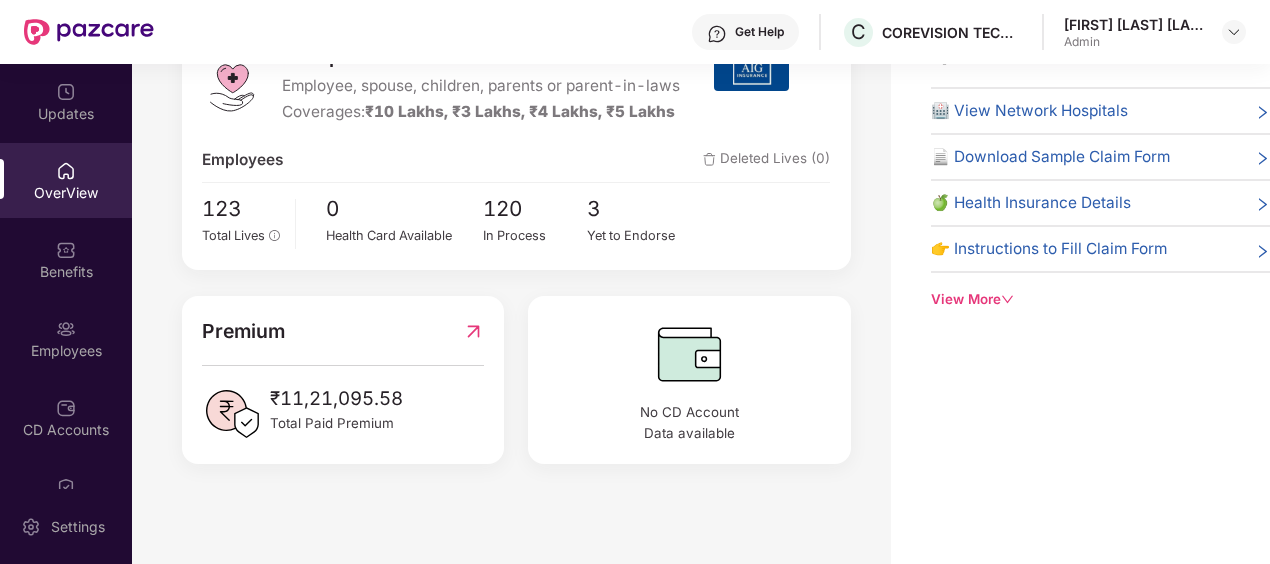 scroll, scrollTop: 248, scrollLeft: 0, axis: vertical 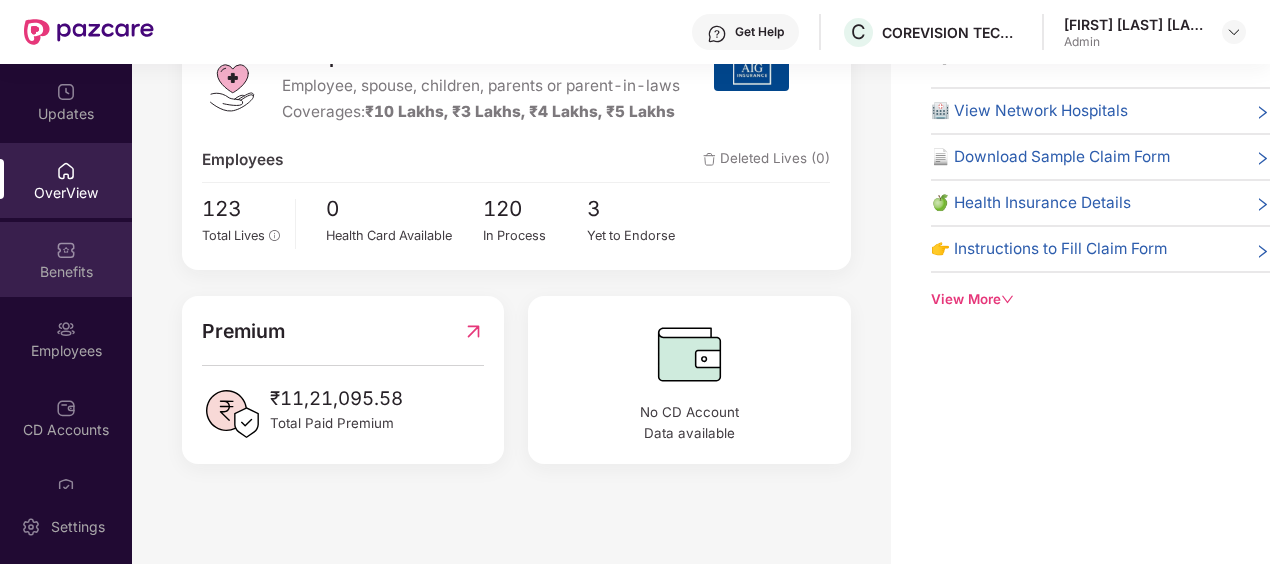 click on "Benefits" at bounding box center [66, 272] 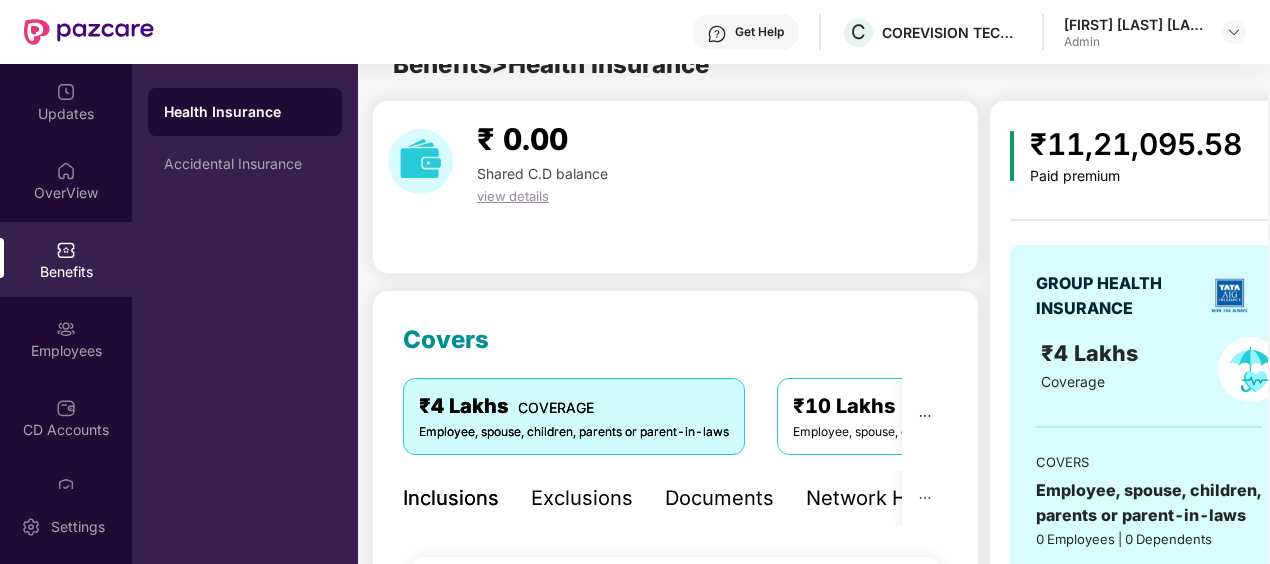 scroll, scrollTop: 64, scrollLeft: 0, axis: vertical 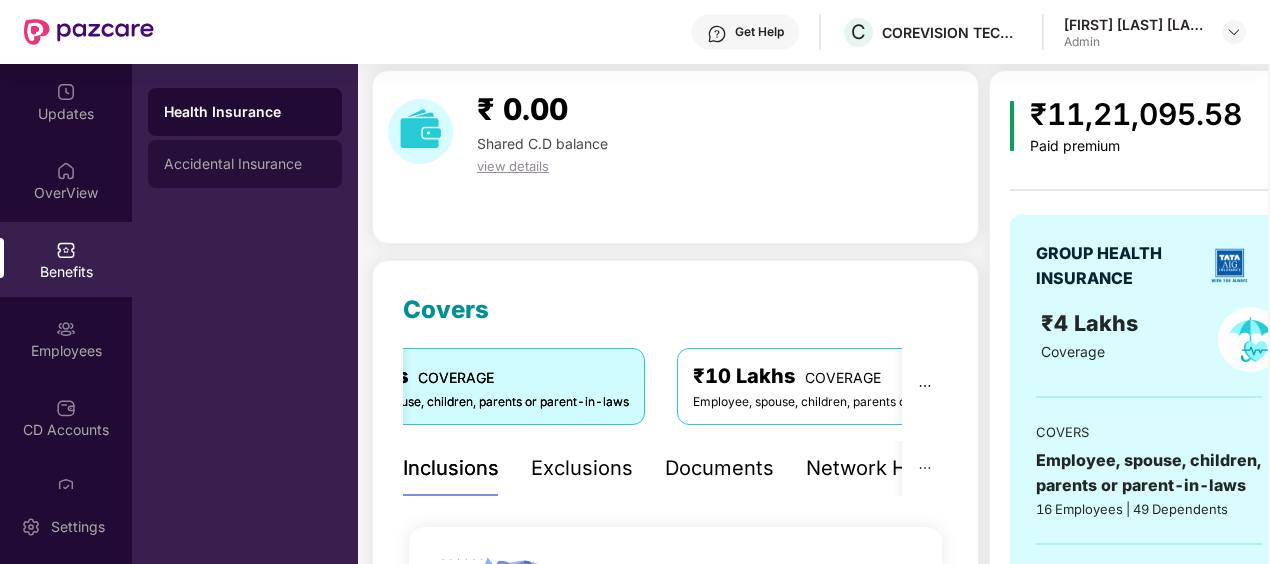 click on "Accidental Insurance" at bounding box center (245, 164) 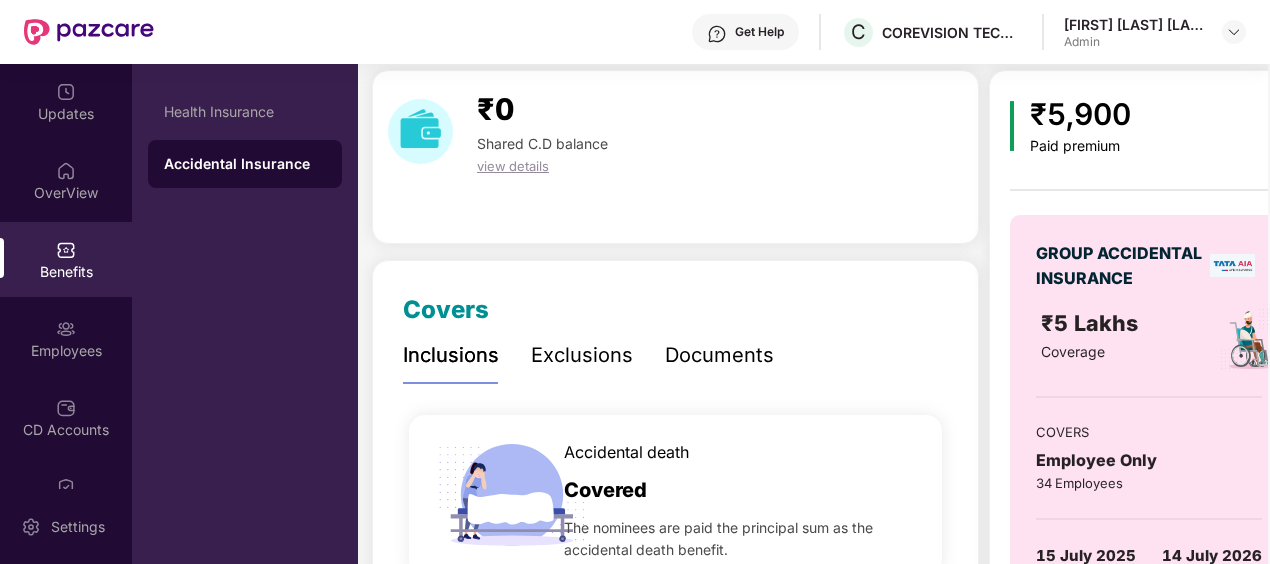 scroll, scrollTop: 164, scrollLeft: 0, axis: vertical 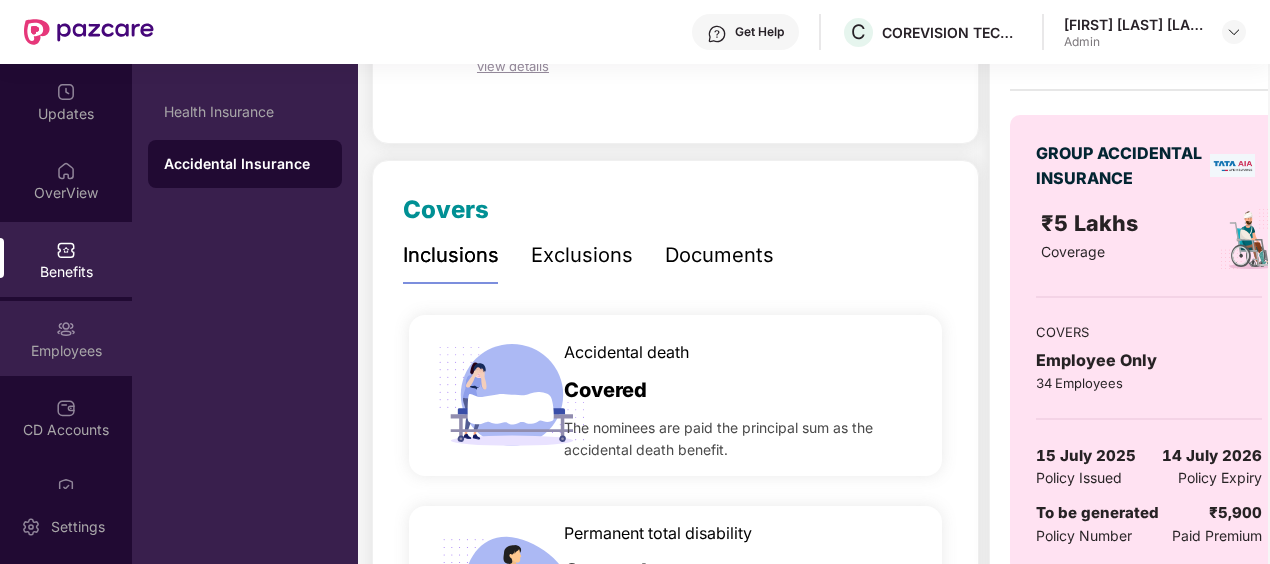 click on "Employees" at bounding box center (66, 351) 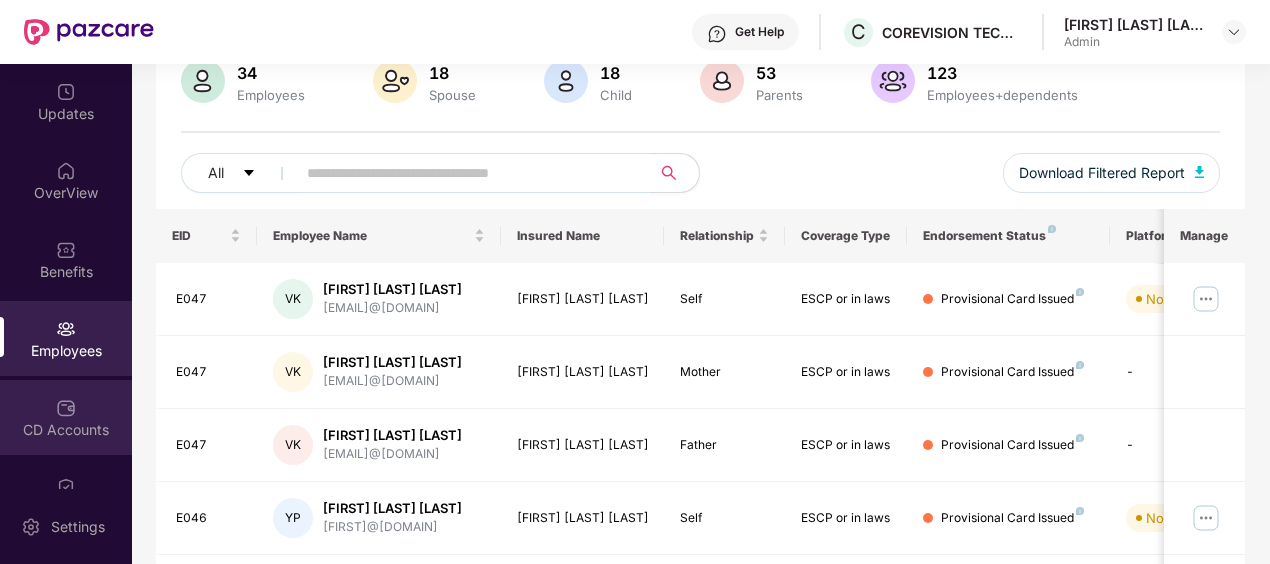 click on "CD Accounts" at bounding box center [66, 417] 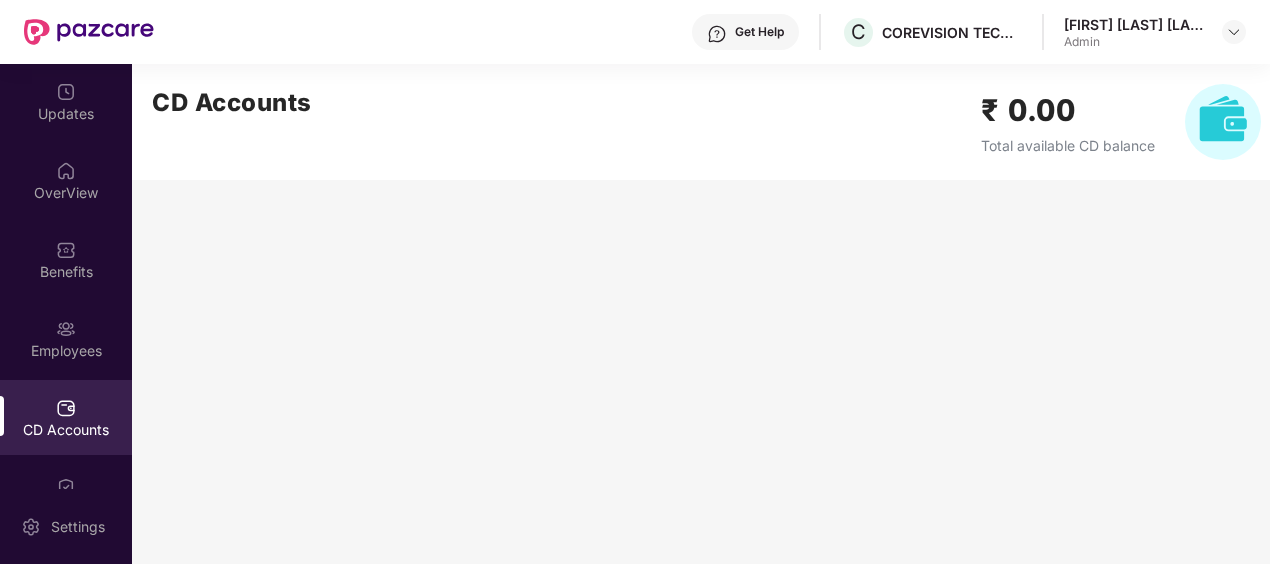 scroll, scrollTop: 0, scrollLeft: 0, axis: both 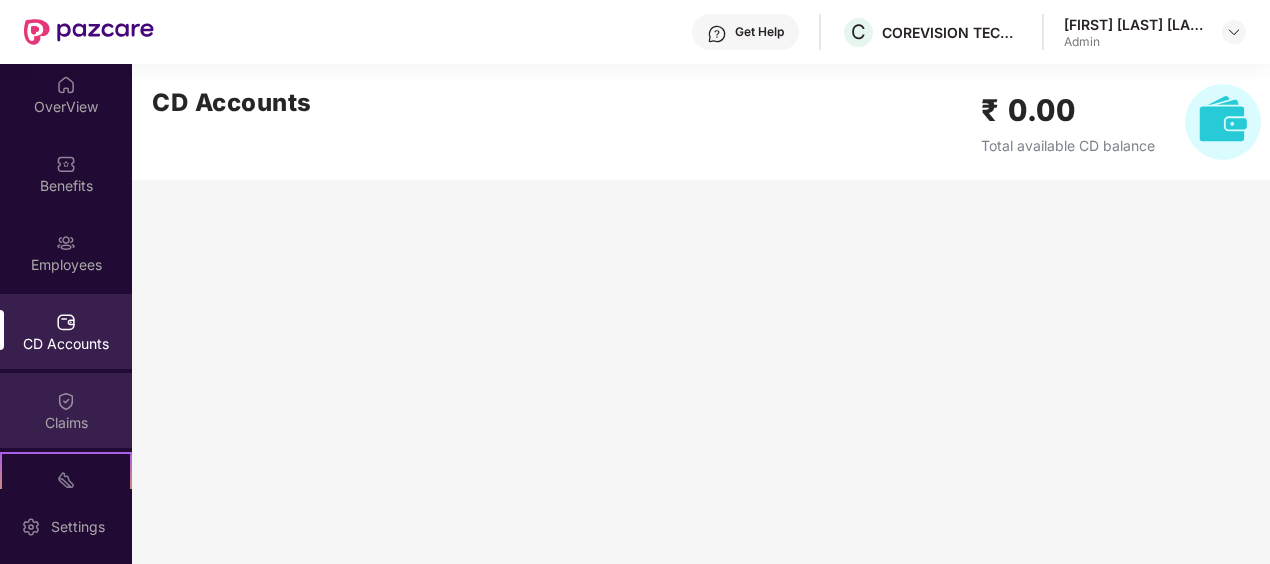 click on "Claims" at bounding box center (66, 410) 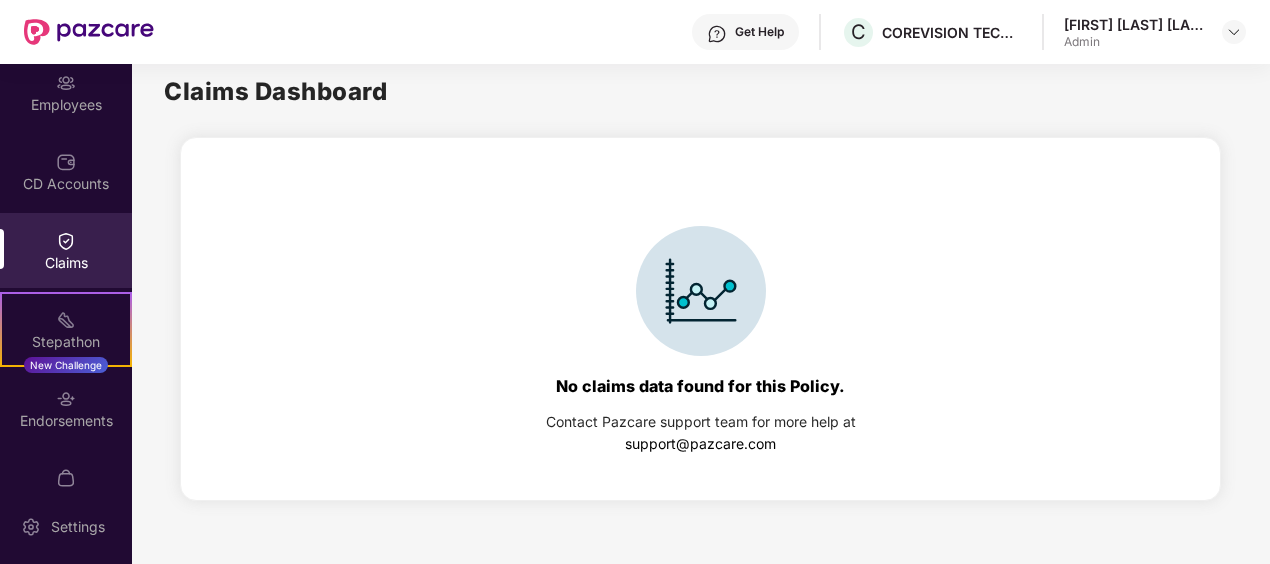 scroll, scrollTop: 286, scrollLeft: 0, axis: vertical 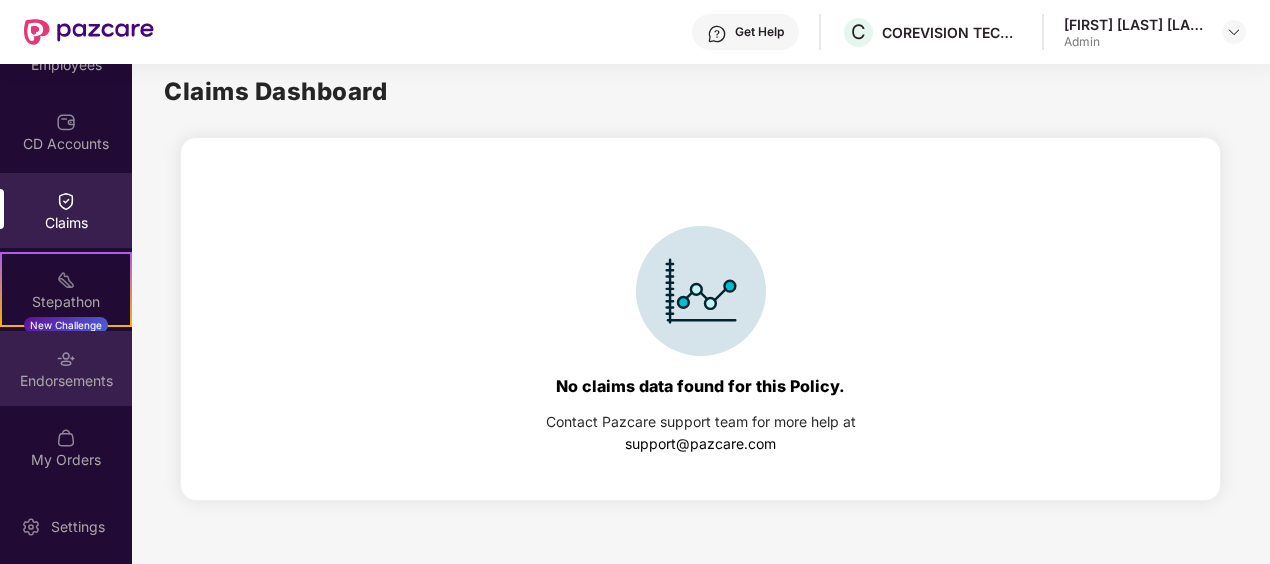click on "Endorsements" at bounding box center [66, 381] 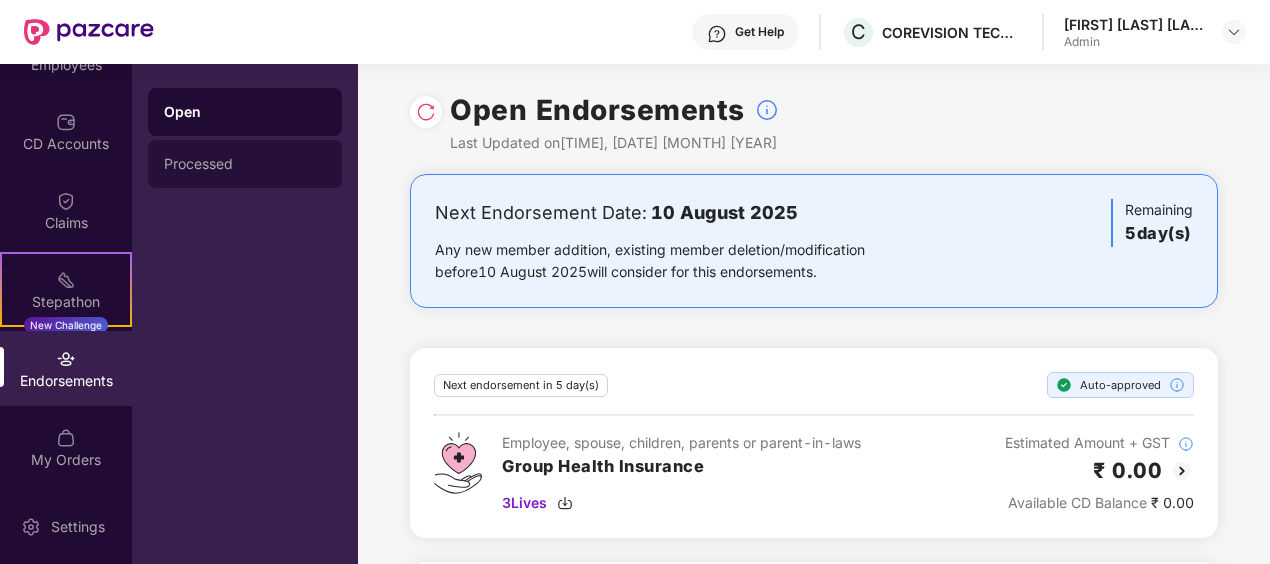 click on "Processed" at bounding box center [245, 164] 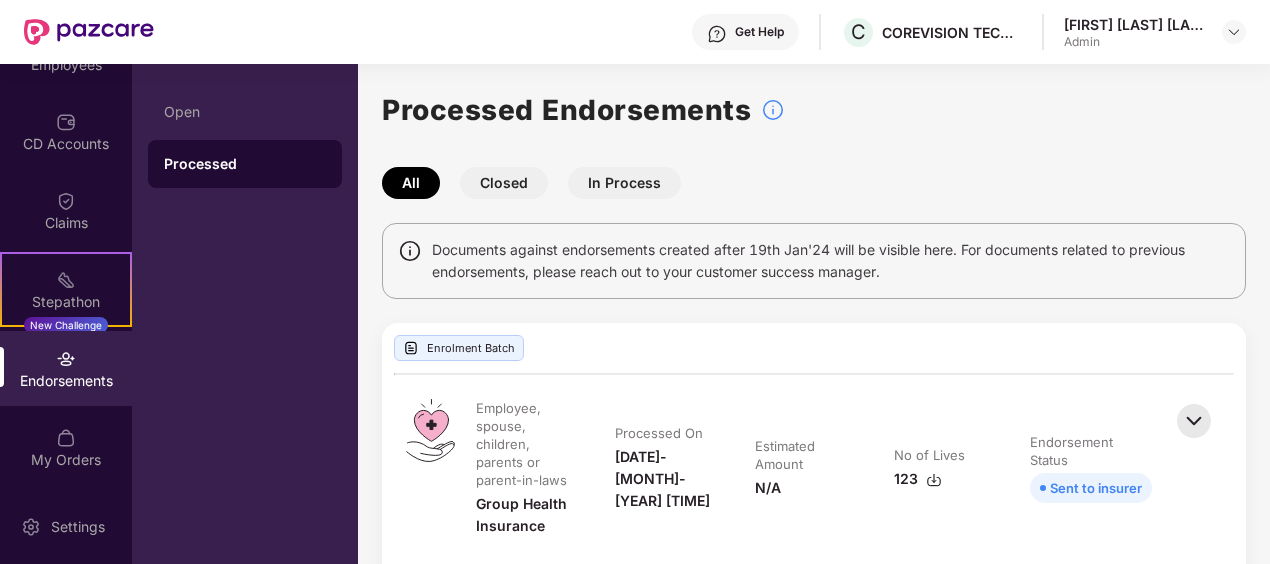 click on "Endorsements" at bounding box center [66, 381] 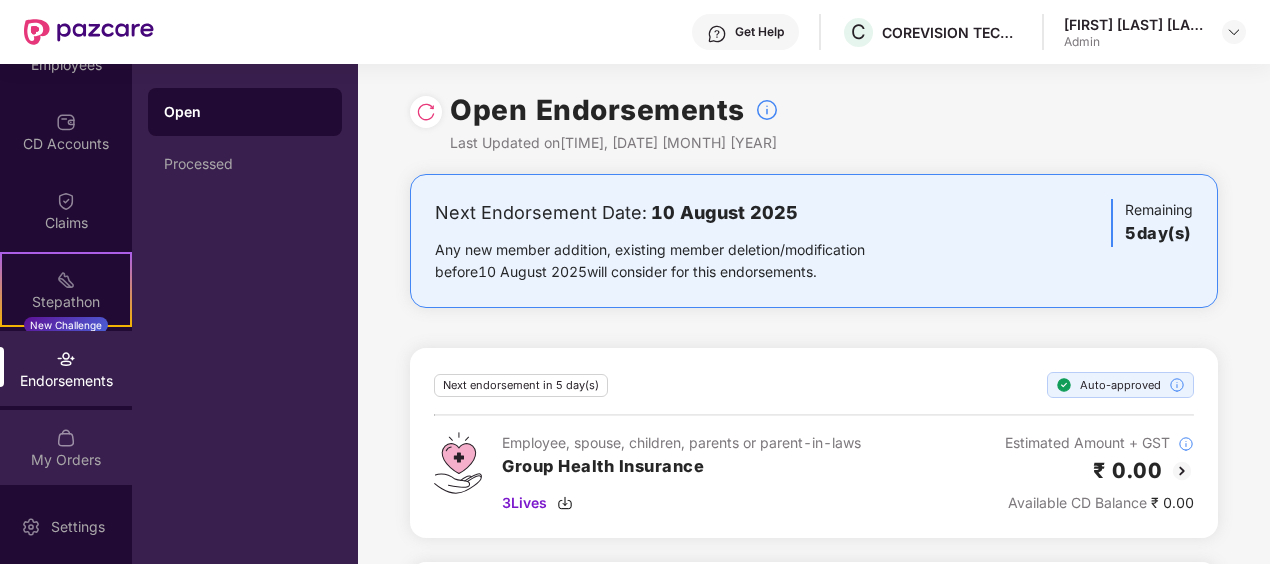 click on "My Orders" at bounding box center (66, 447) 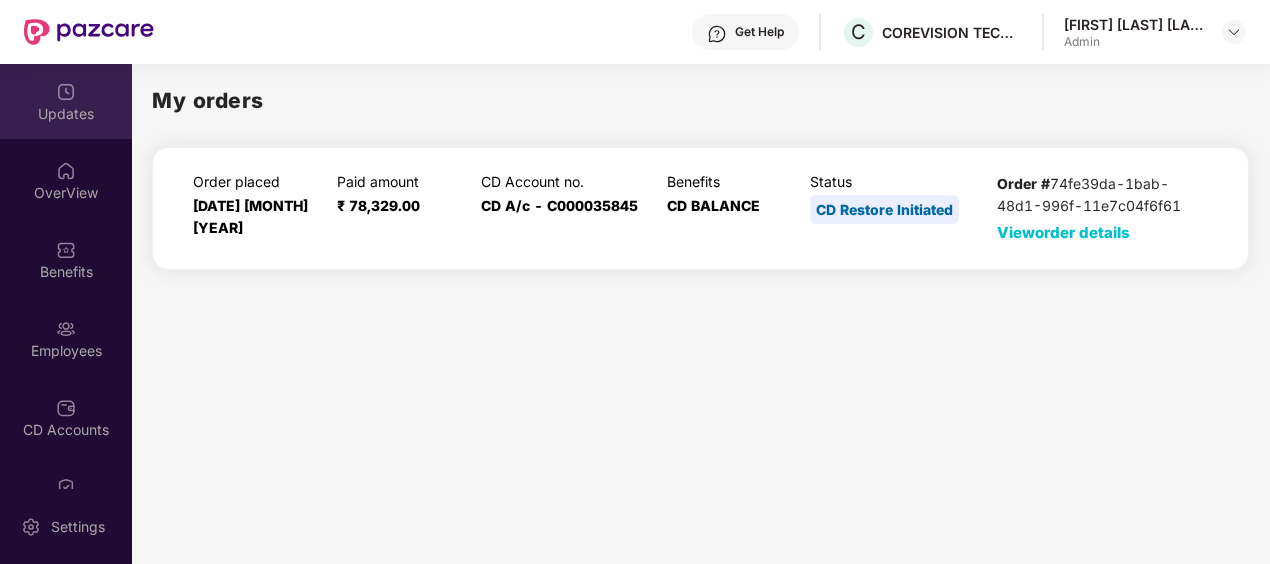 scroll, scrollTop: 0, scrollLeft: 0, axis: both 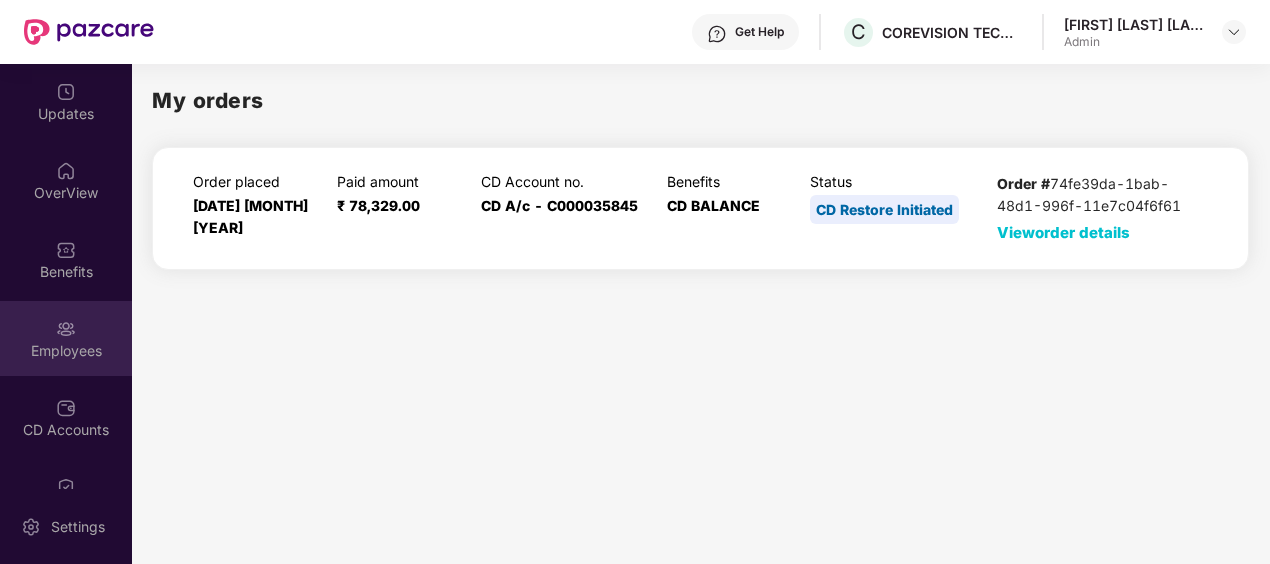 click on "Employees" at bounding box center [66, 338] 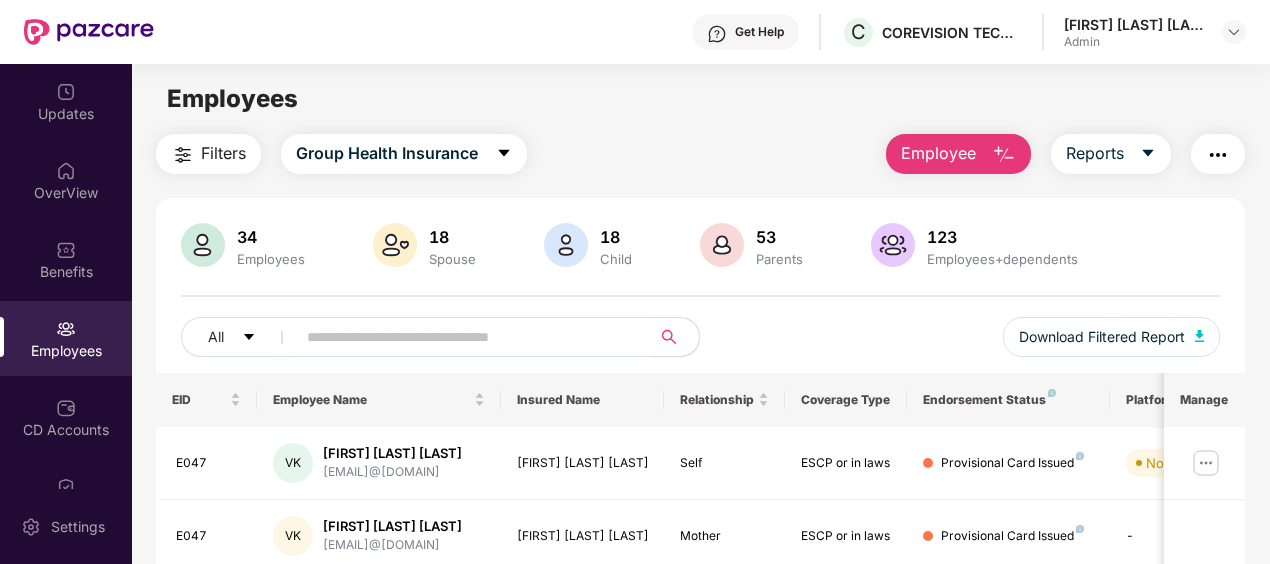 scroll, scrollTop: 286, scrollLeft: 0, axis: vertical 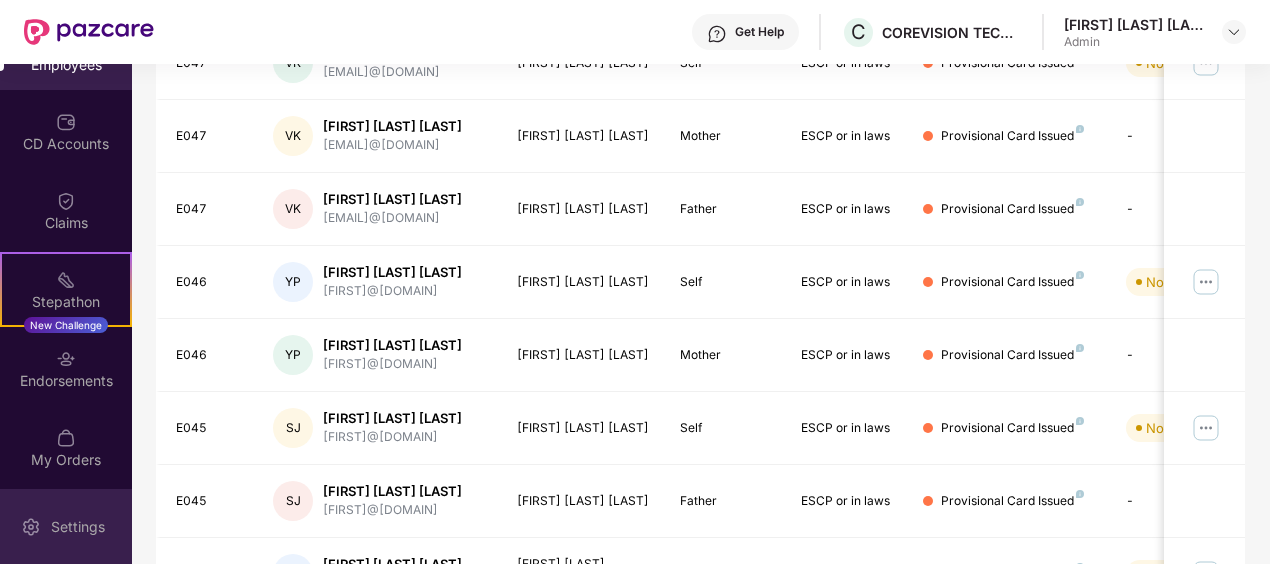 click on "Settings" at bounding box center (78, 527) 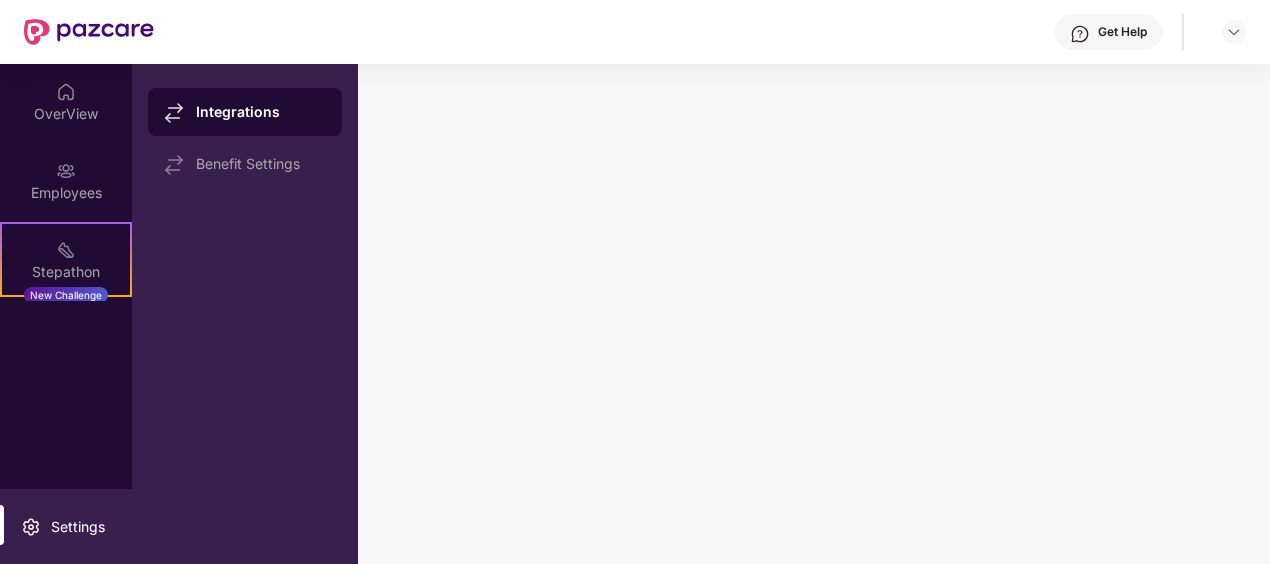scroll, scrollTop: 0, scrollLeft: 0, axis: both 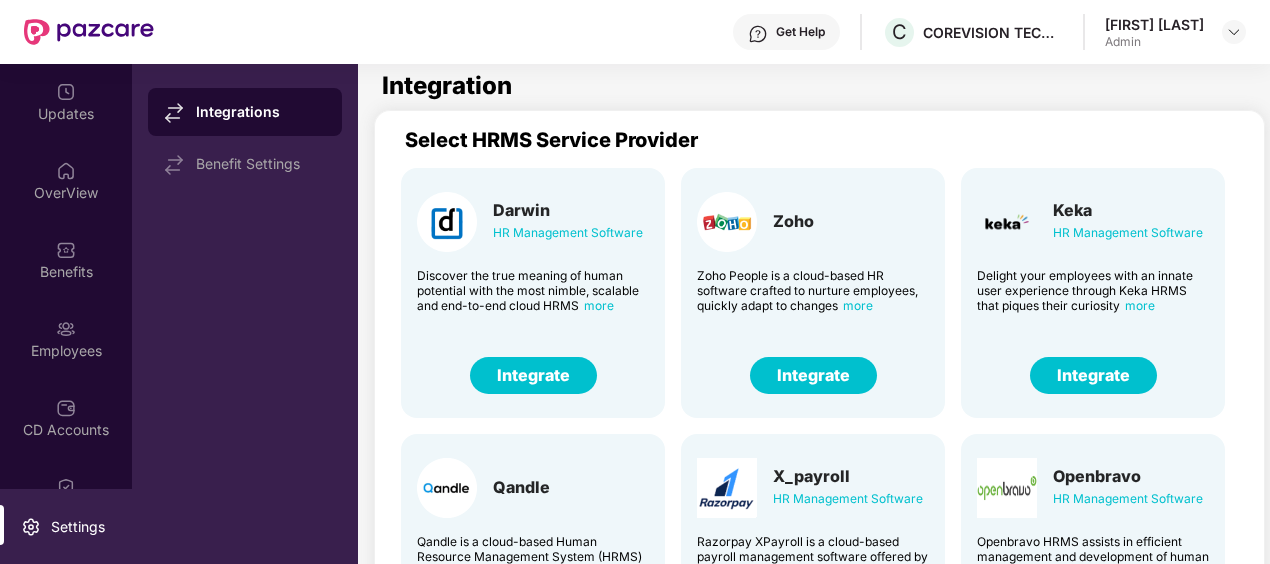 click on "Benefit Settings" at bounding box center [261, 164] 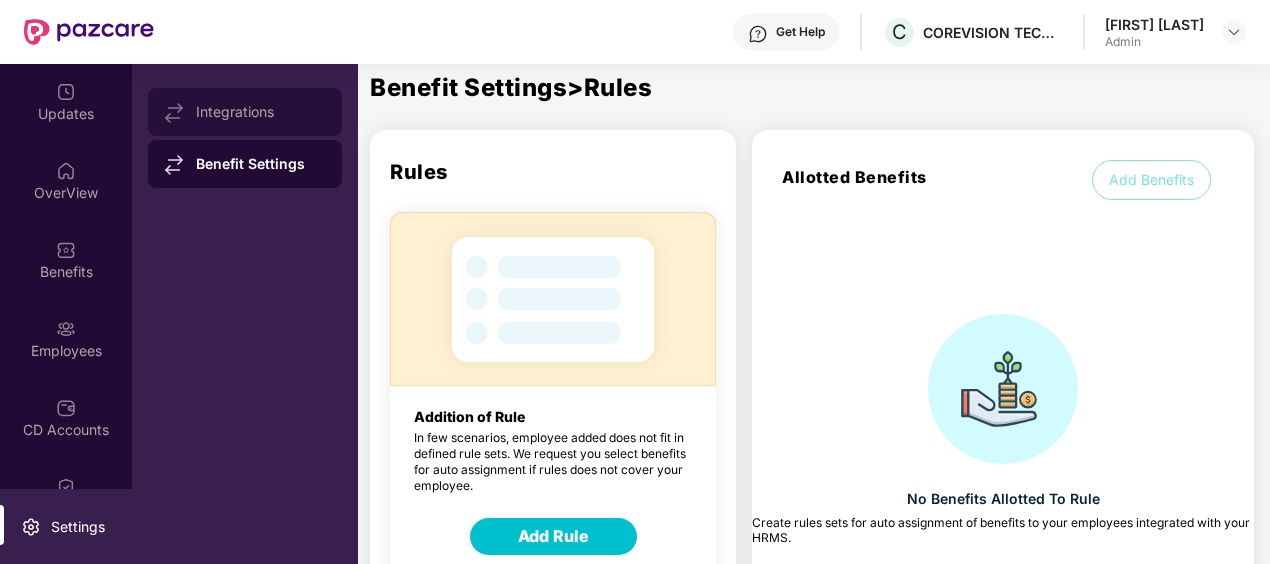 click on "Integrations" at bounding box center (261, 112) 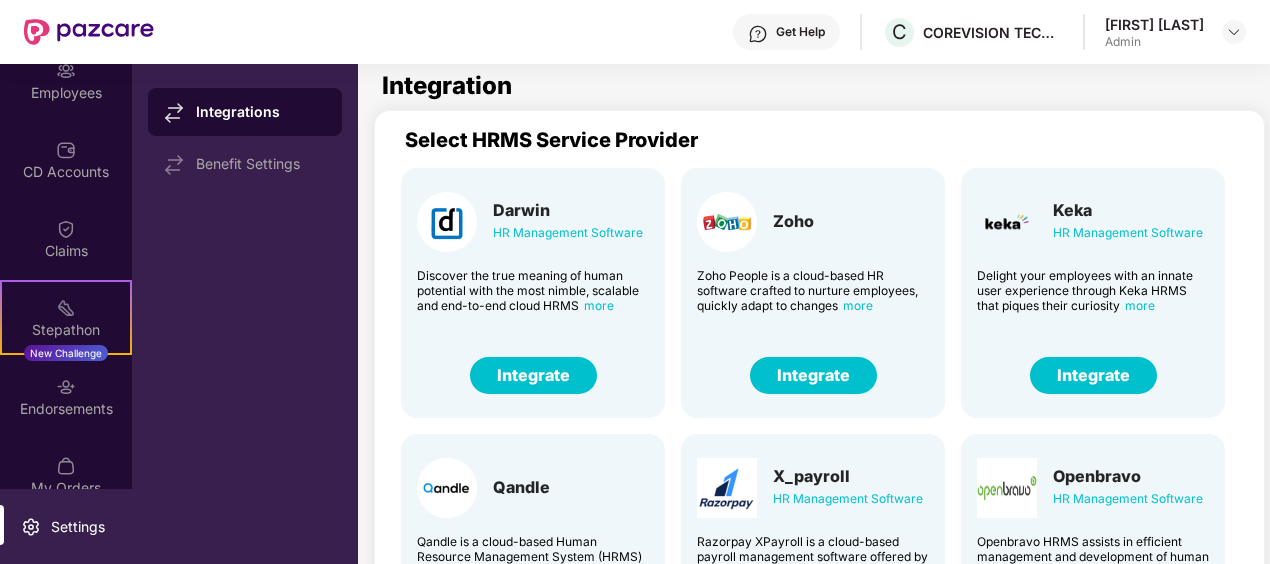 scroll, scrollTop: 286, scrollLeft: 0, axis: vertical 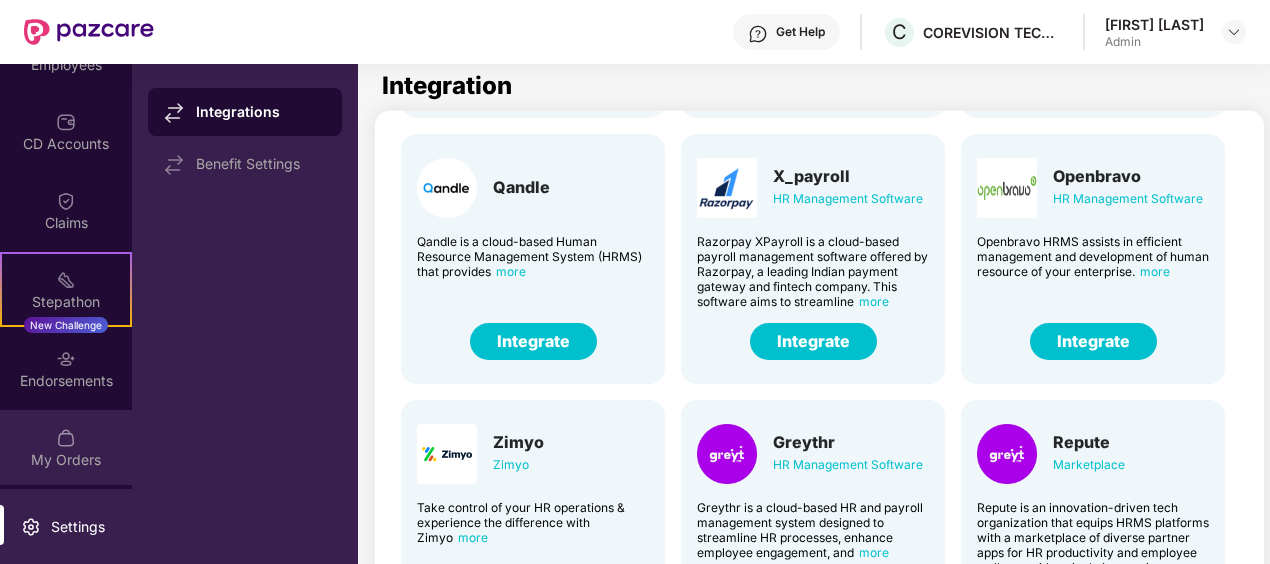 click on "My Orders" at bounding box center [66, 460] 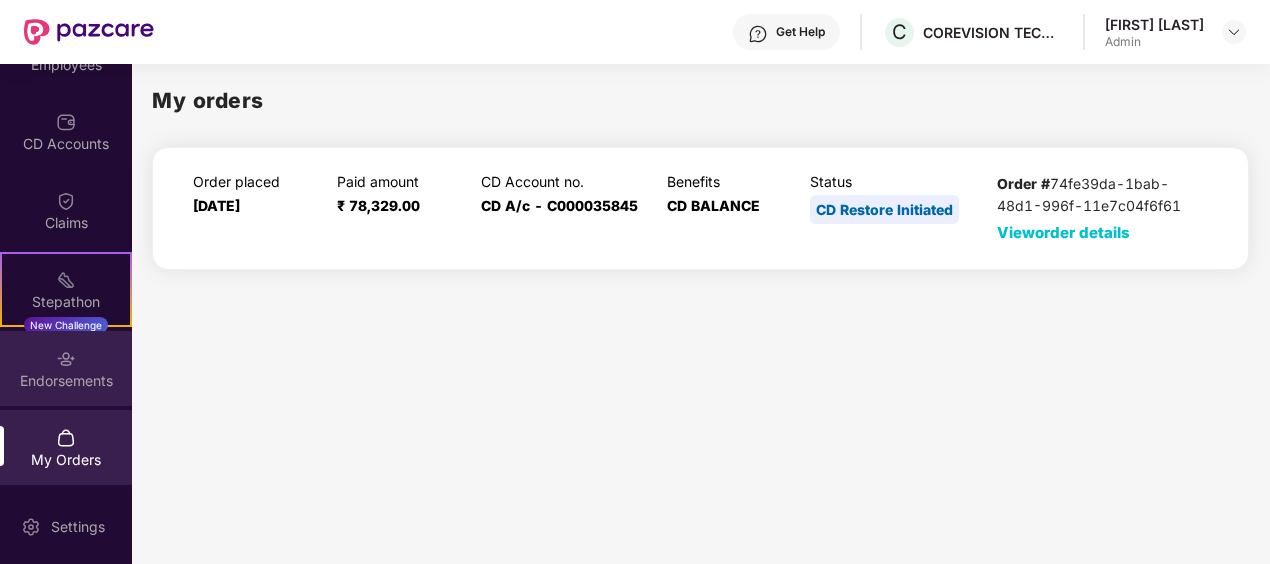 click on "Endorsements" at bounding box center (66, 368) 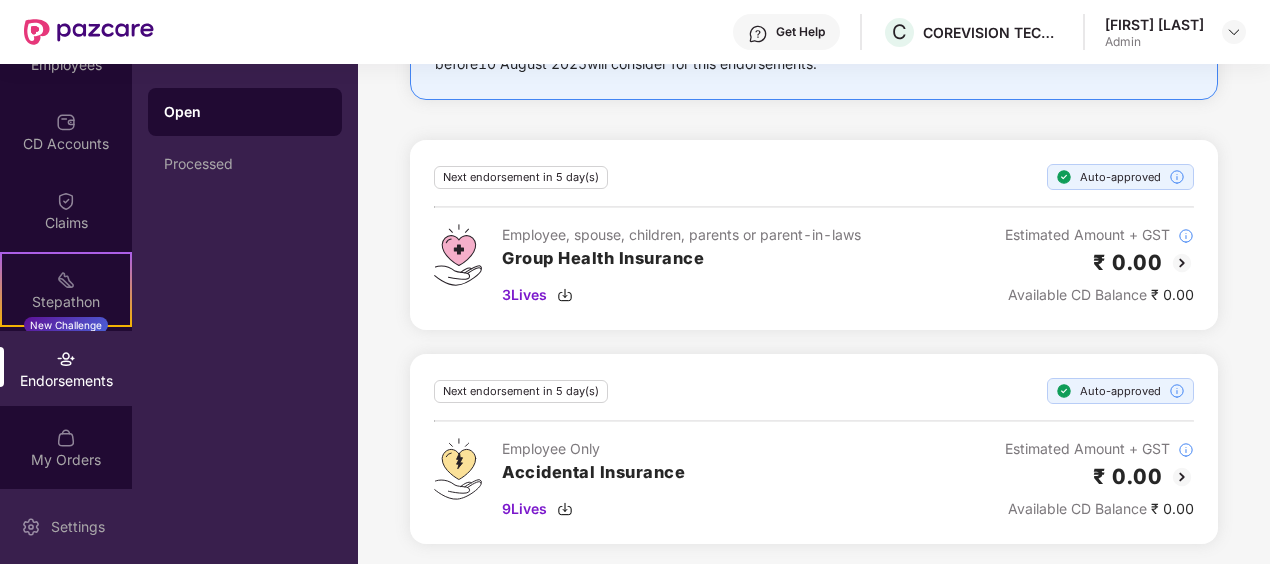 scroll, scrollTop: 208, scrollLeft: 0, axis: vertical 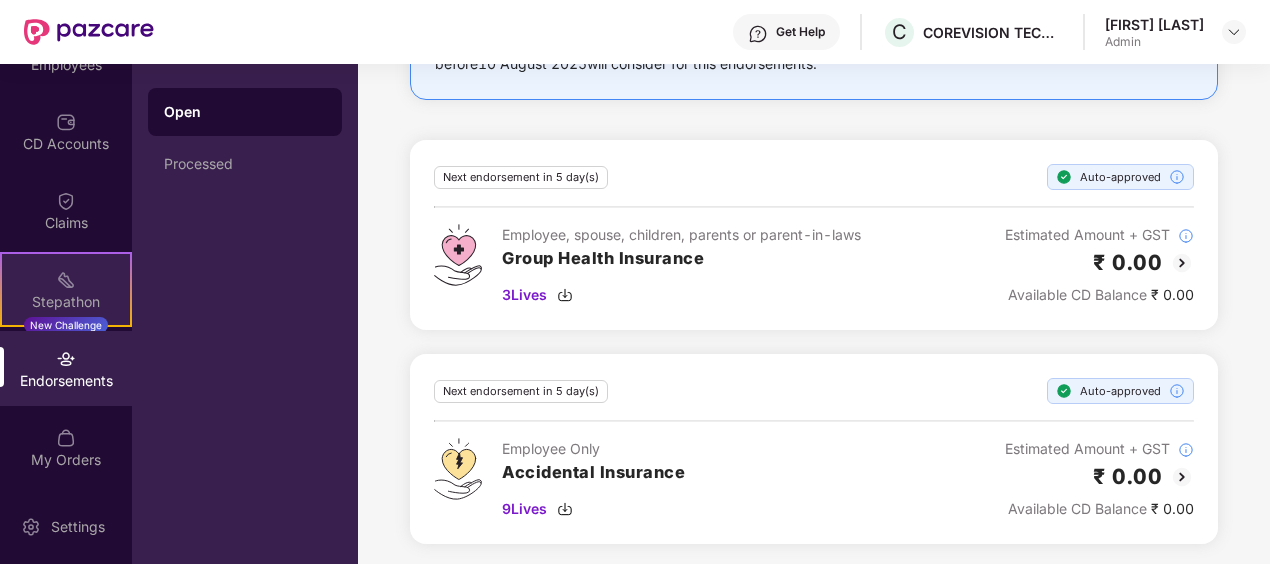click on "Stepathon" at bounding box center (66, 302) 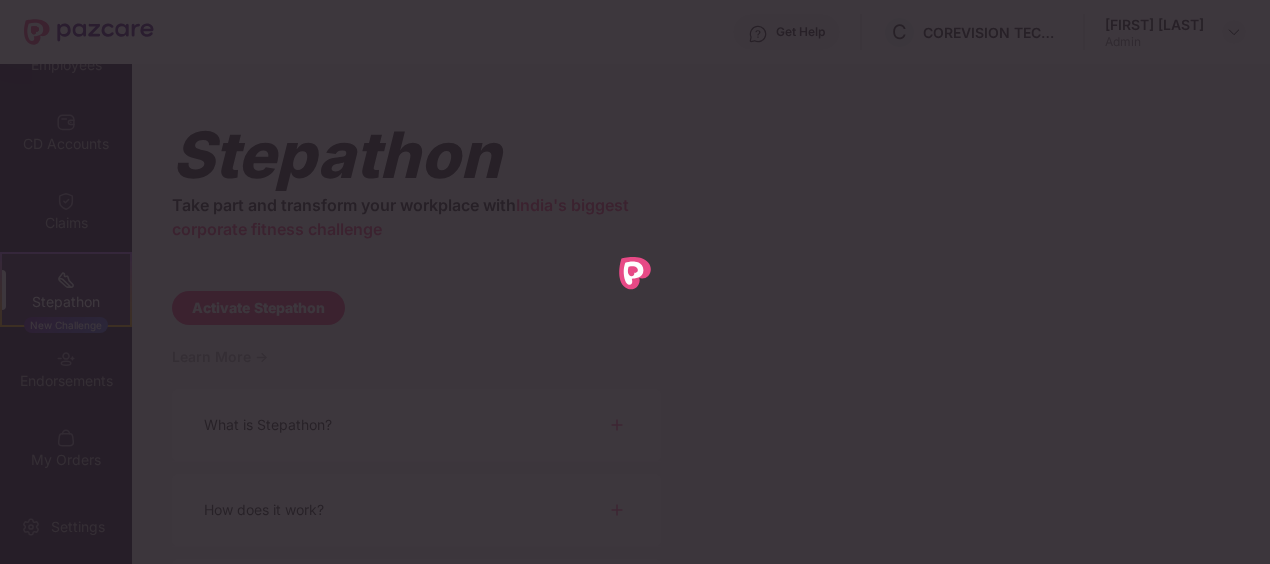 scroll, scrollTop: 0, scrollLeft: 0, axis: both 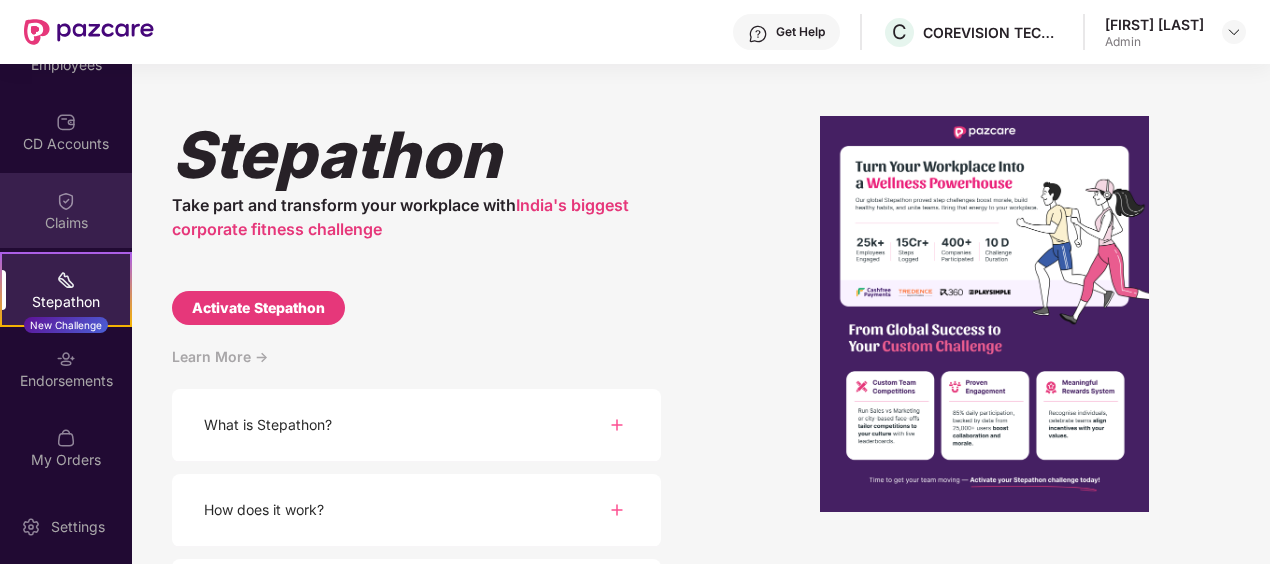 click on "Claims" at bounding box center [66, 223] 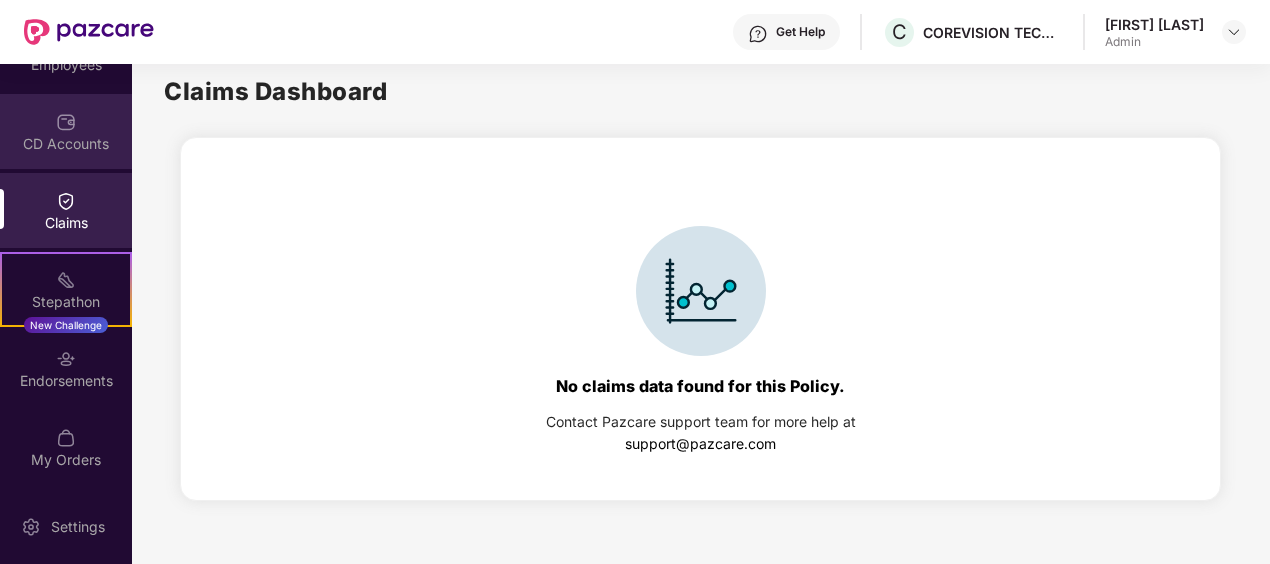 click on "CD Accounts" at bounding box center (66, 144) 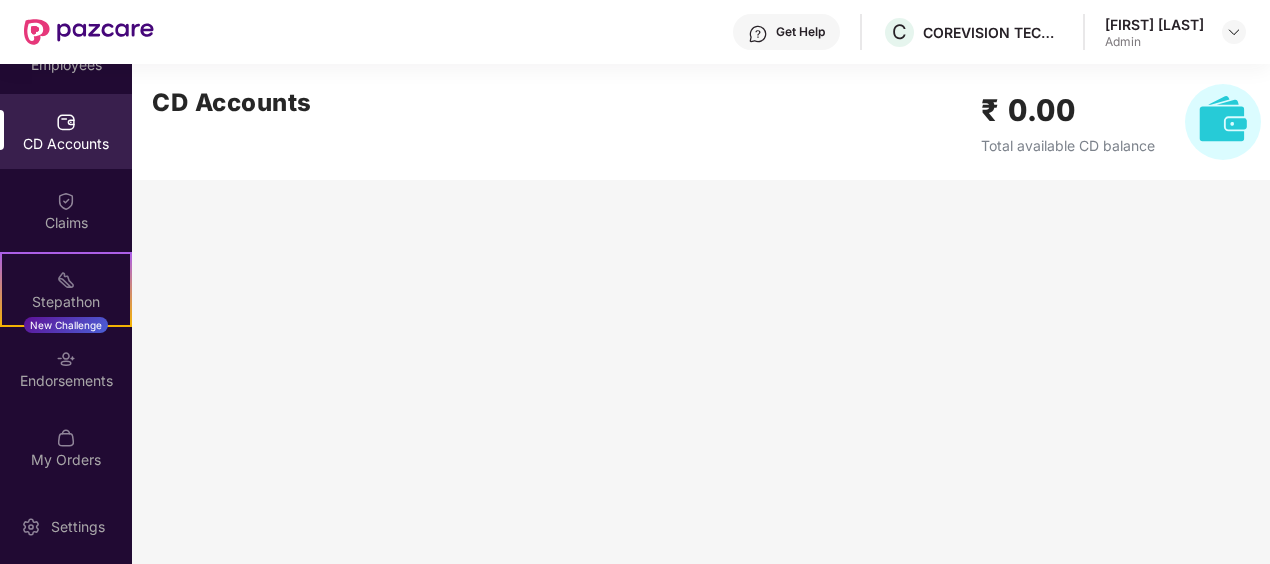 scroll, scrollTop: 186, scrollLeft: 0, axis: vertical 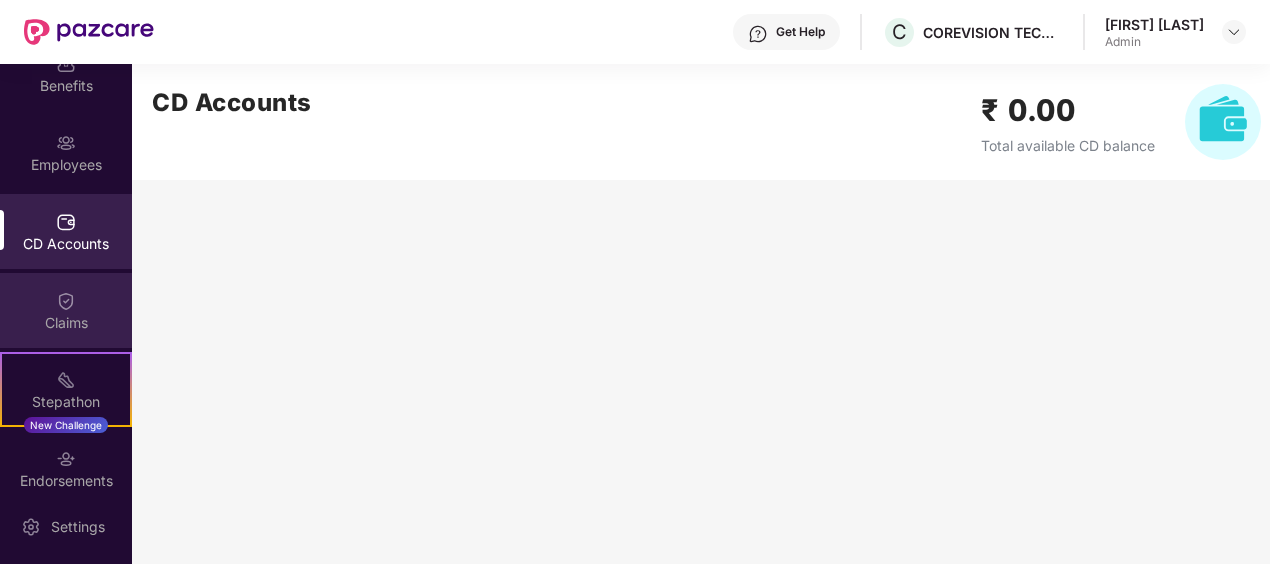 click on "Claims" at bounding box center [66, 323] 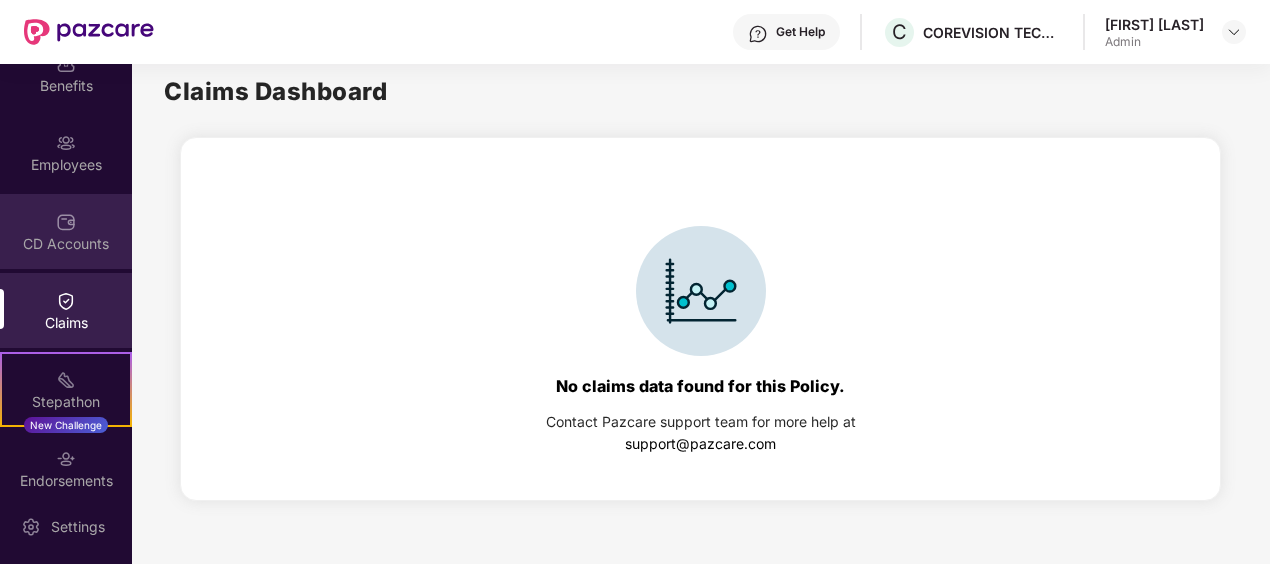 click at bounding box center [66, 222] 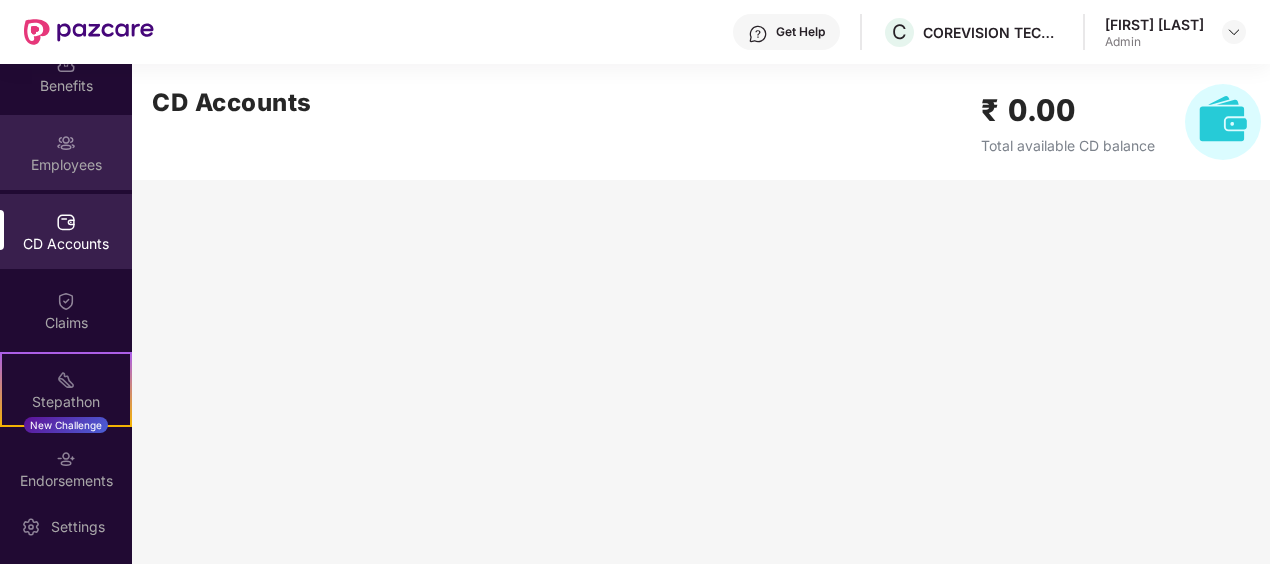 click on "Employees" at bounding box center [66, 152] 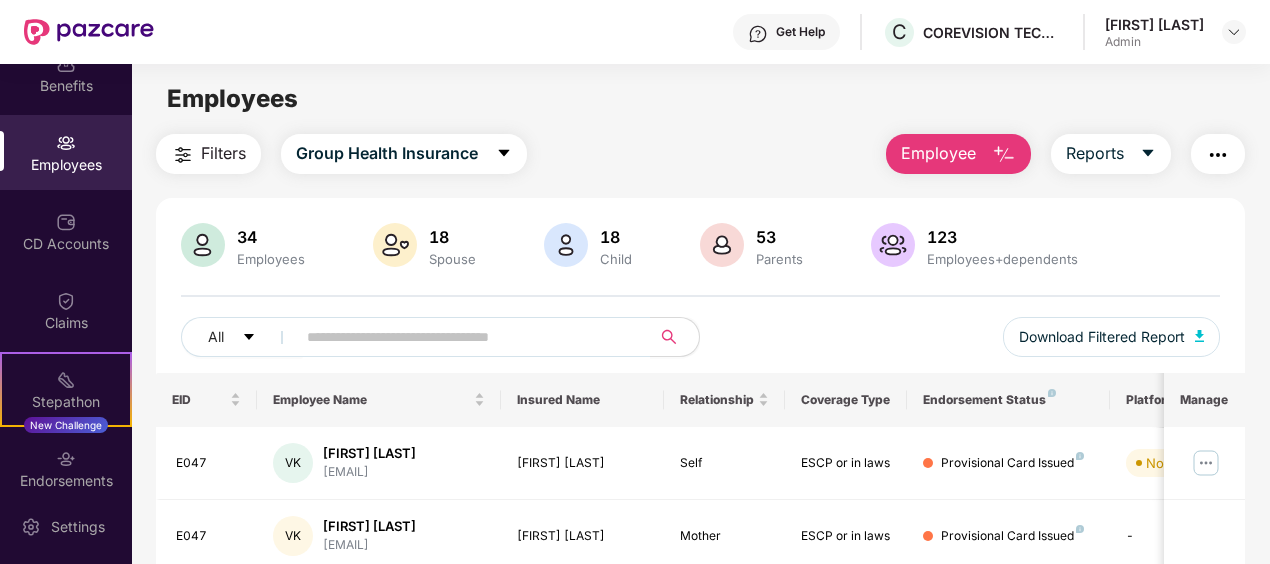 click at bounding box center (1218, 154) 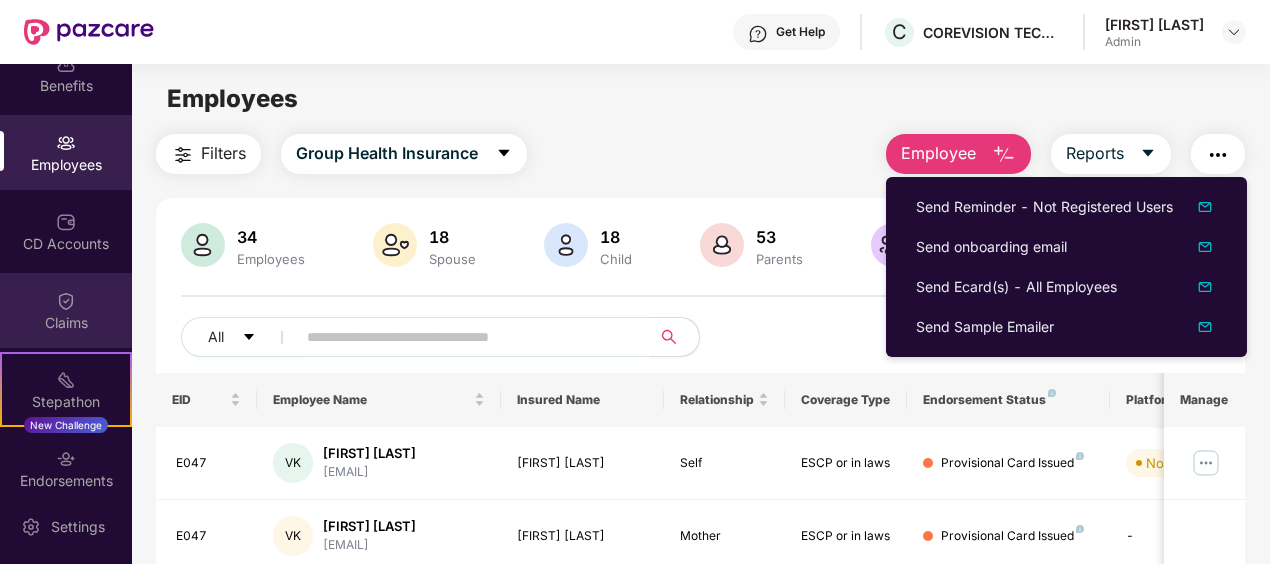 click at bounding box center [66, 301] 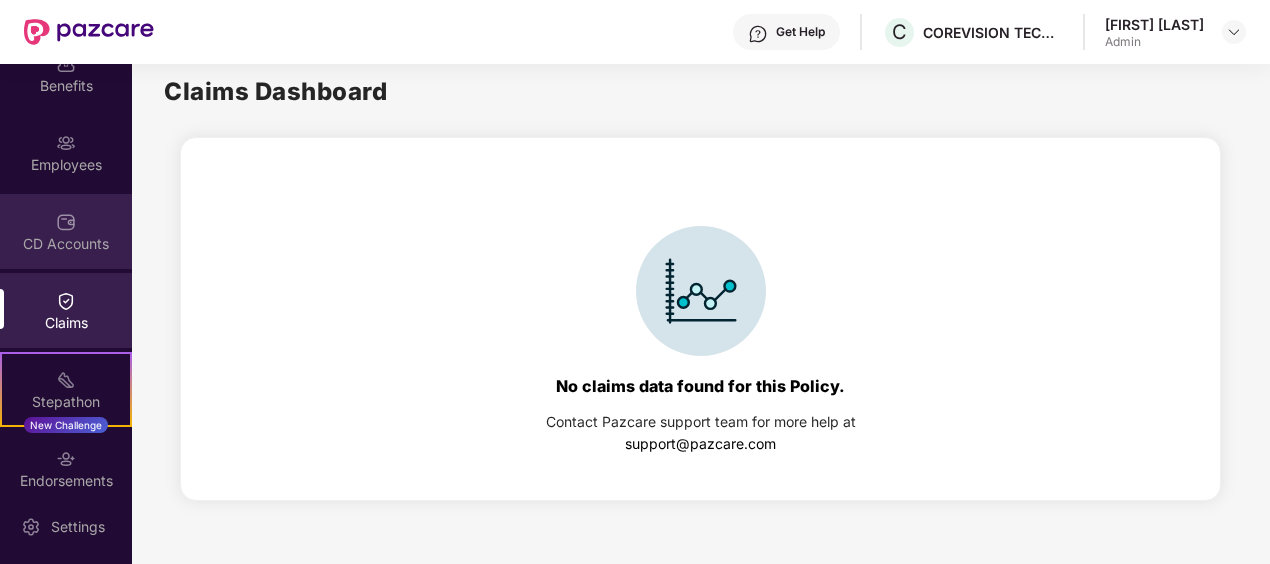 click on "CD Accounts" at bounding box center [66, 244] 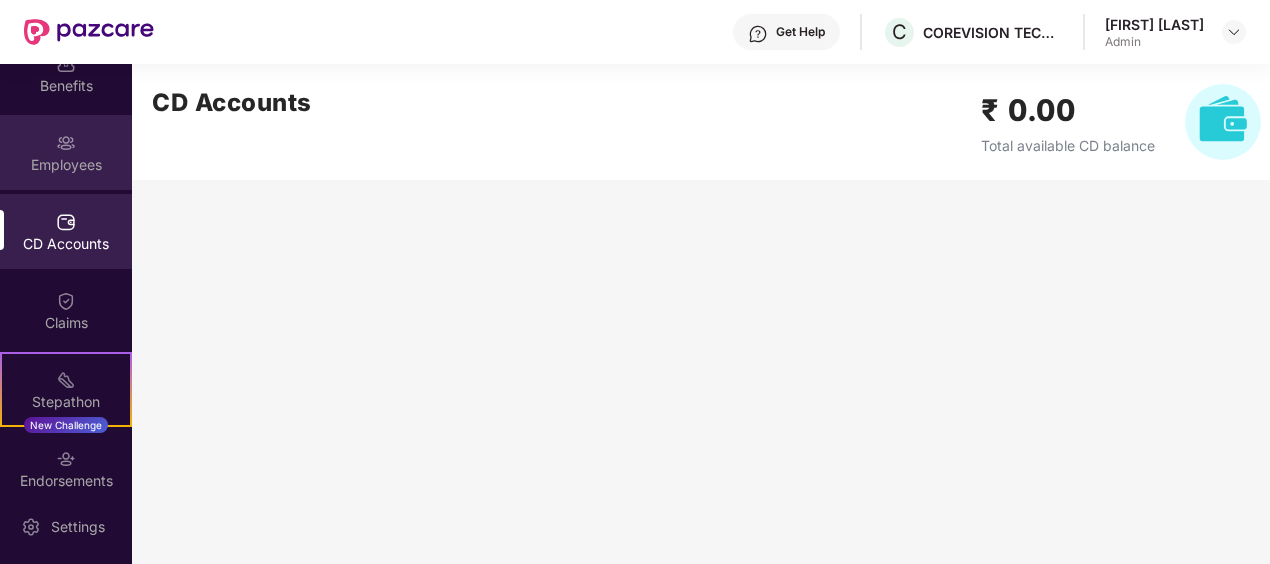 click on "Employees" at bounding box center (66, 165) 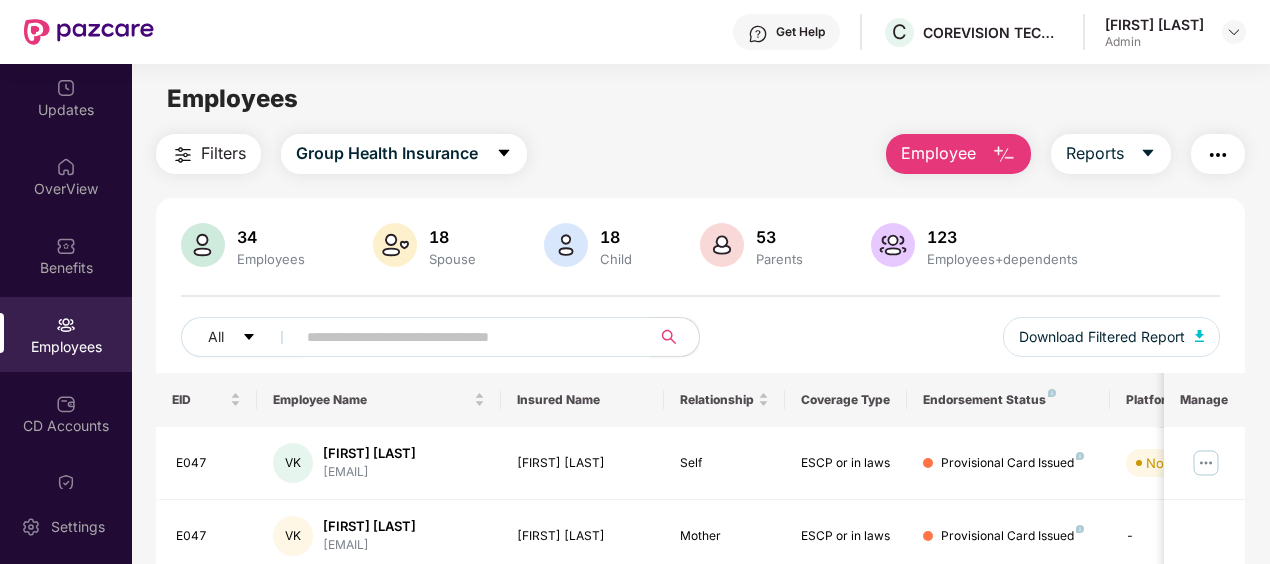 scroll, scrollTop: 0, scrollLeft: 0, axis: both 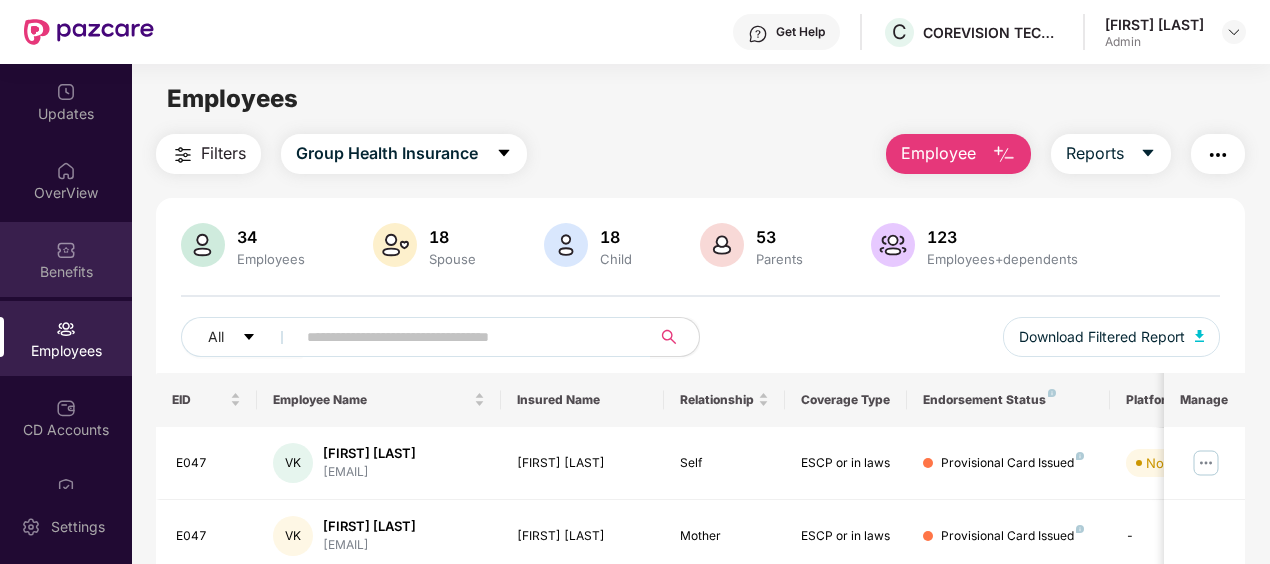 click on "Benefits" at bounding box center [66, 272] 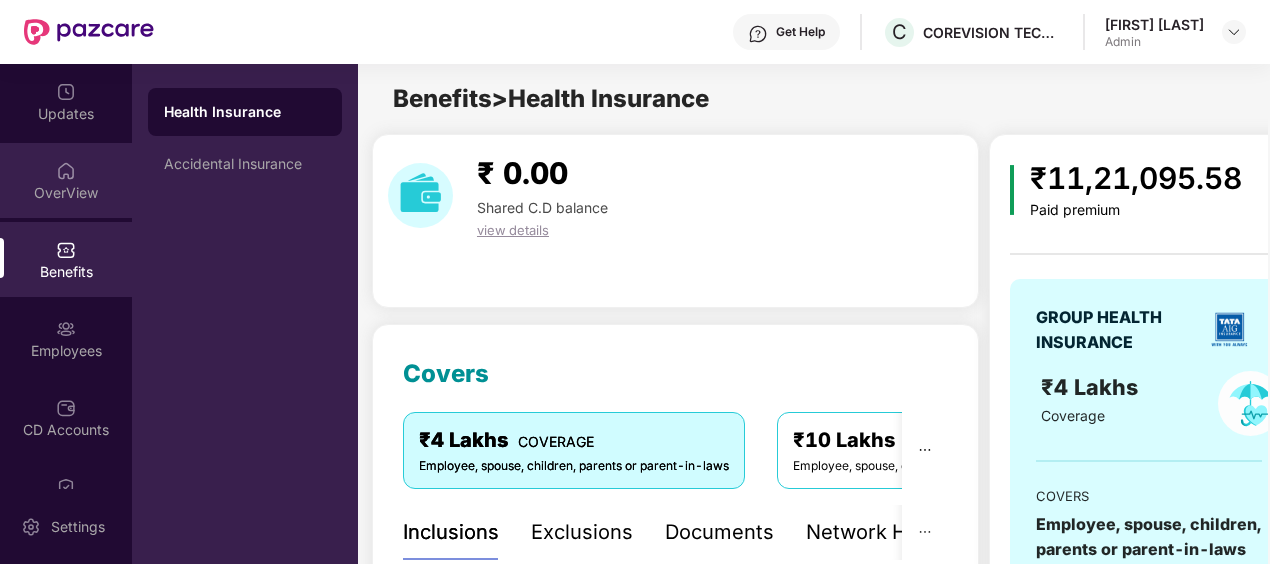 click on "OverView" at bounding box center (66, 193) 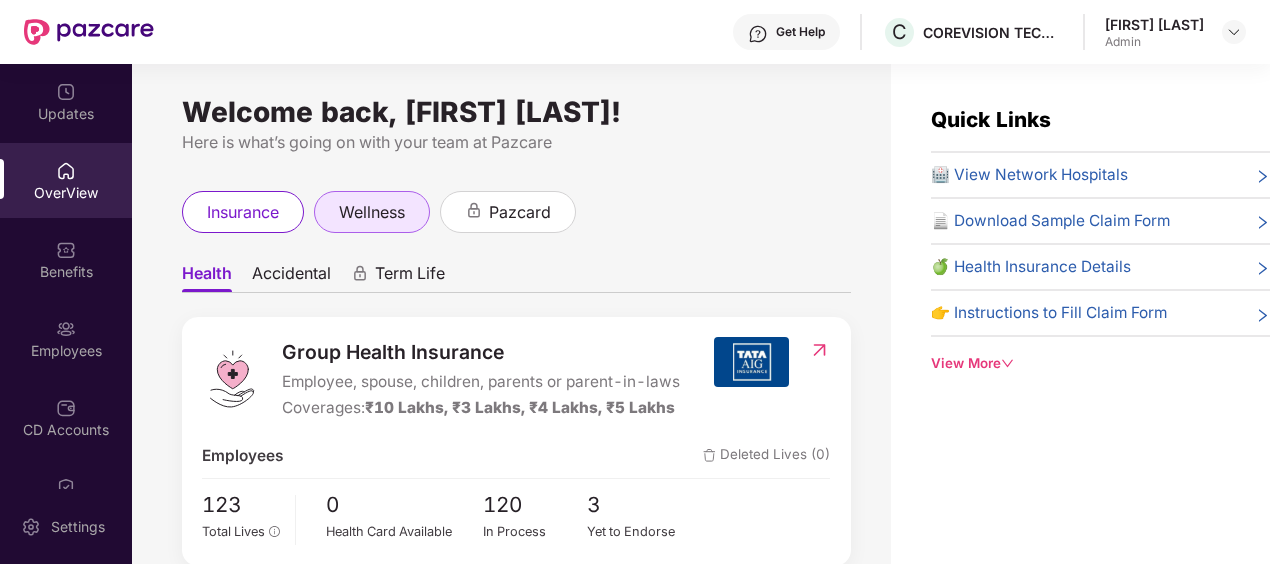 click on "wellness" at bounding box center (372, 212) 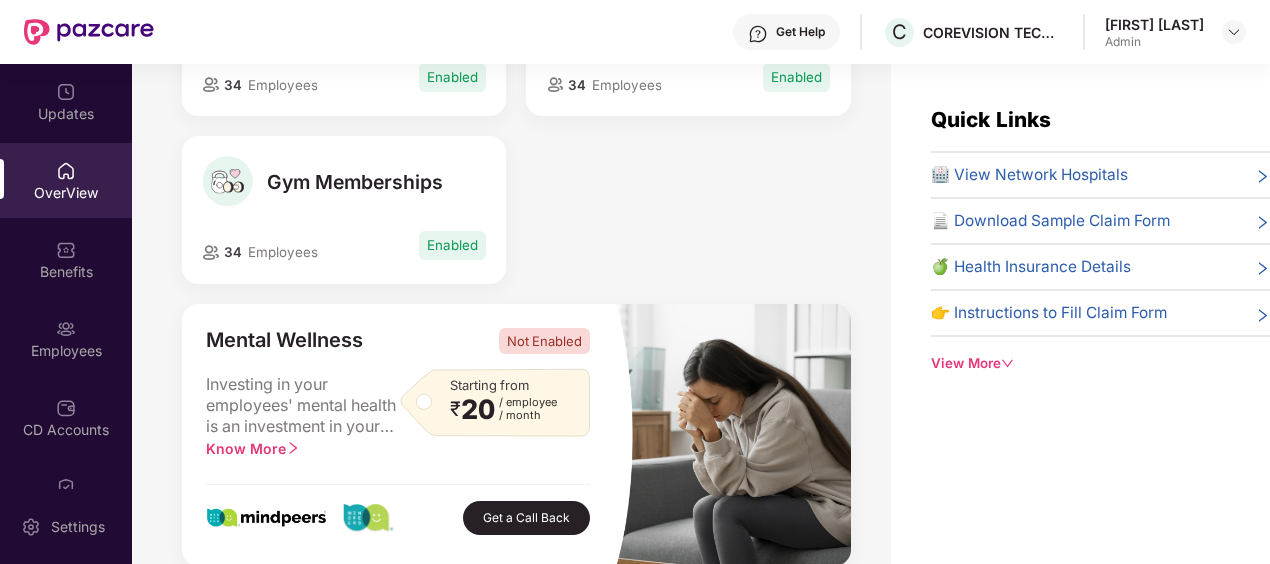 scroll, scrollTop: 0, scrollLeft: 0, axis: both 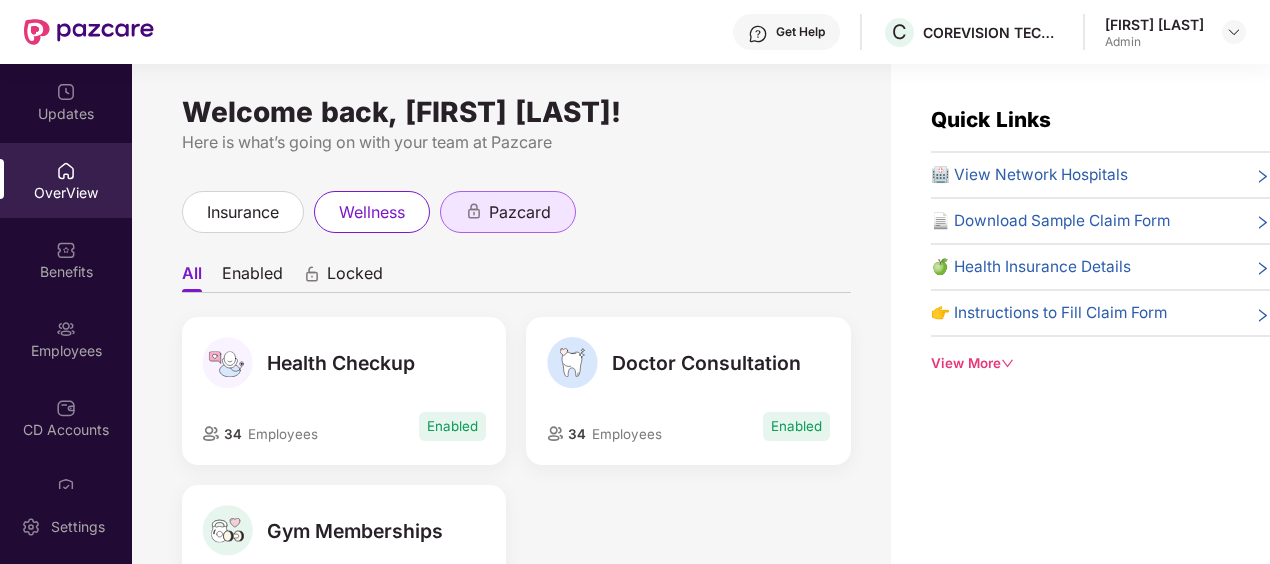 click on "pazcard" at bounding box center [520, 212] 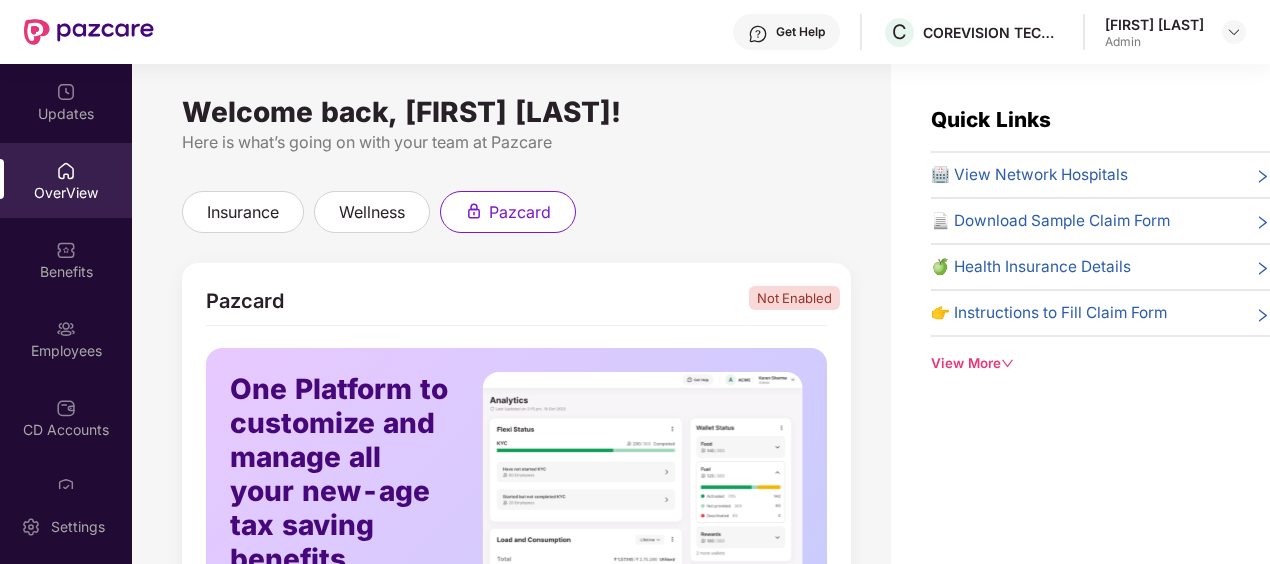 scroll, scrollTop: 678, scrollLeft: 0, axis: vertical 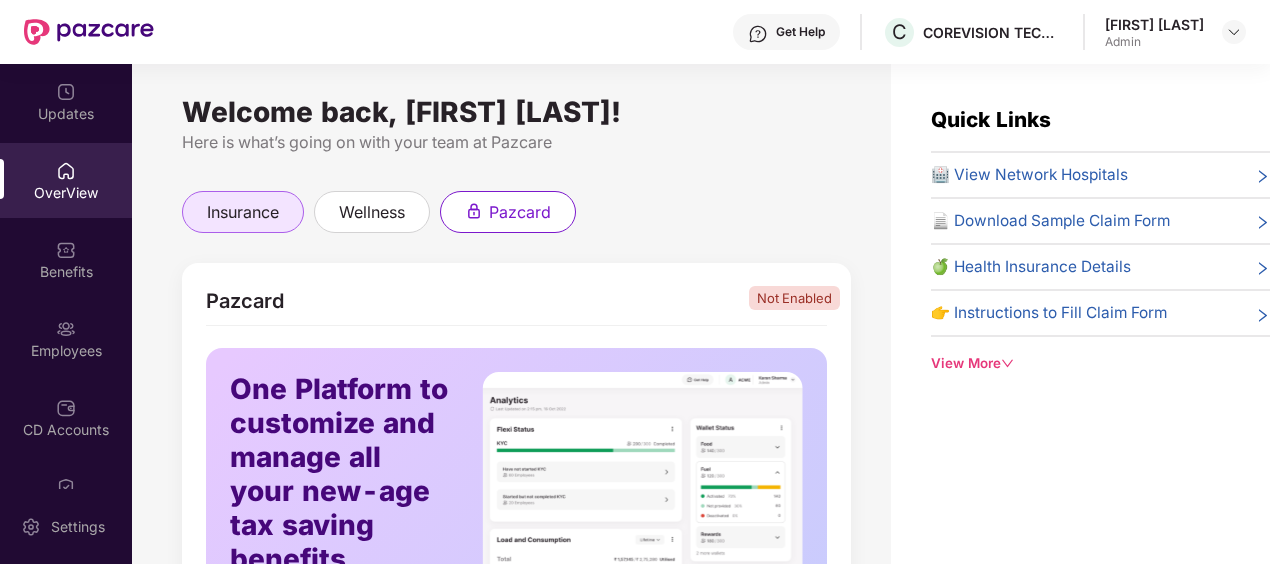 click on "insurance" at bounding box center [243, 212] 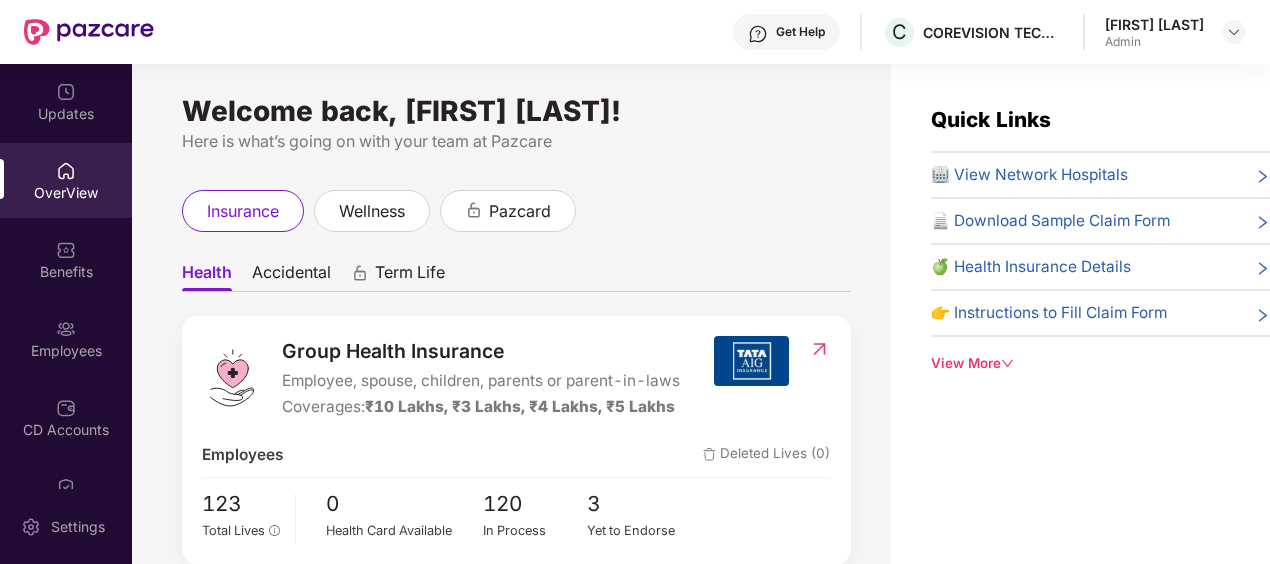 scroll, scrollTop: 0, scrollLeft: 0, axis: both 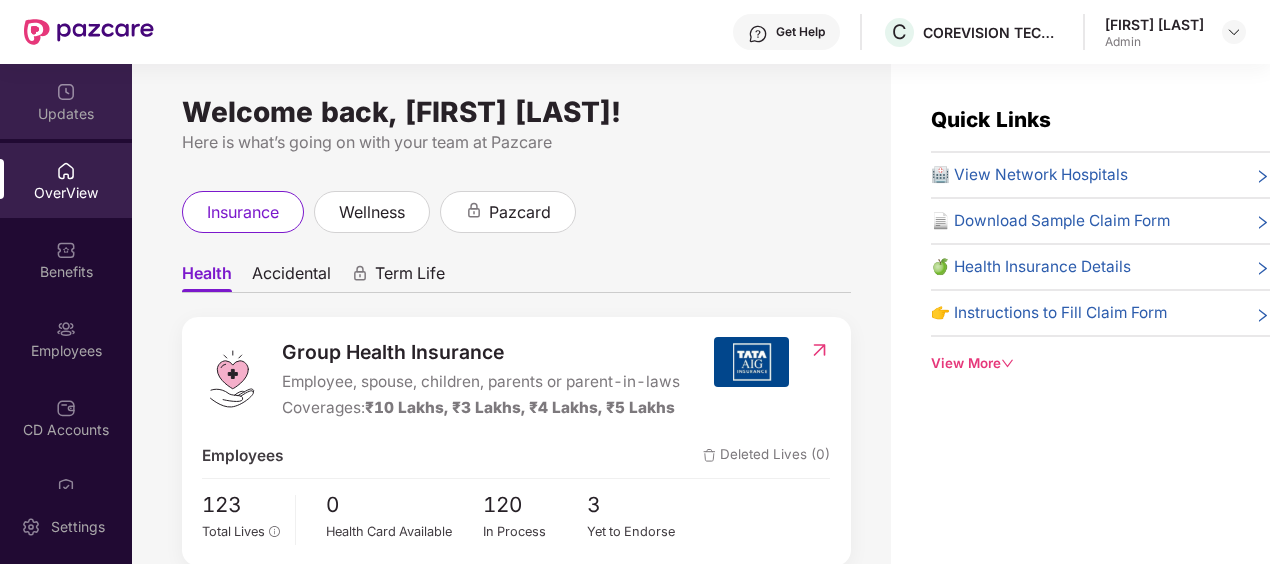 click on "Updates" at bounding box center (66, 114) 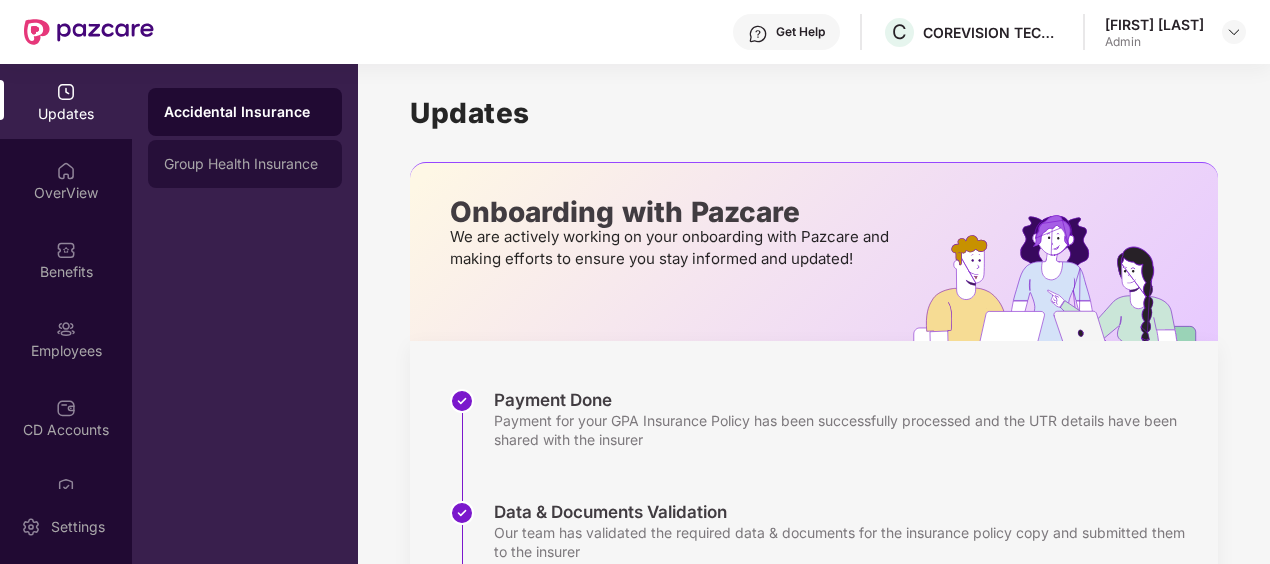 click on "Group Health Insurance" at bounding box center [245, 164] 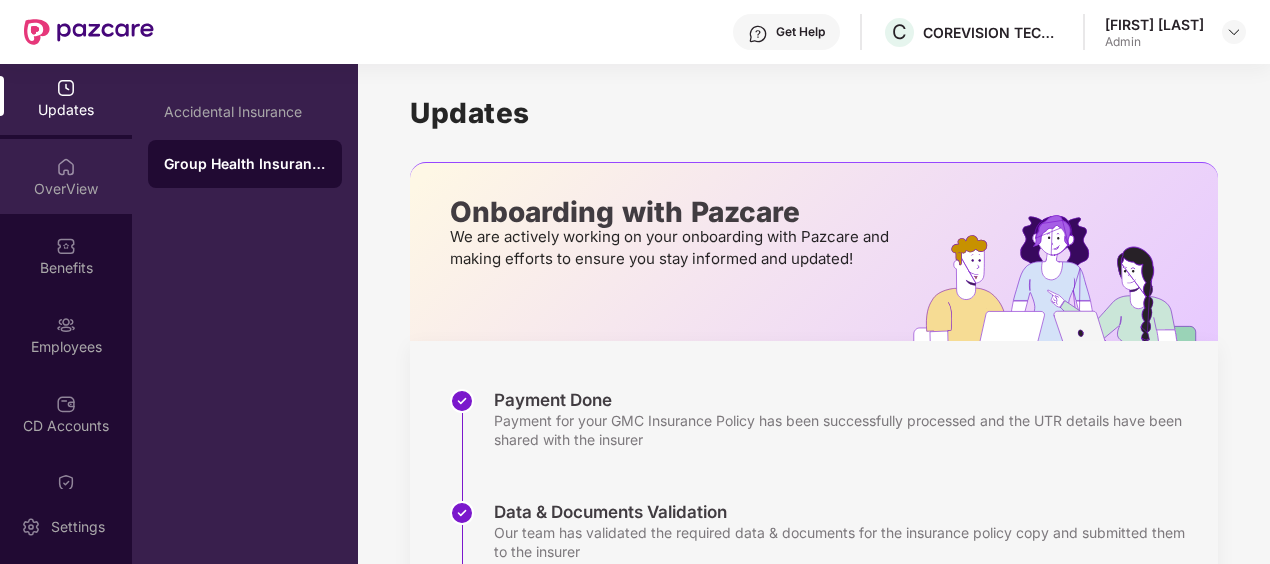 scroll, scrollTop: 0, scrollLeft: 0, axis: both 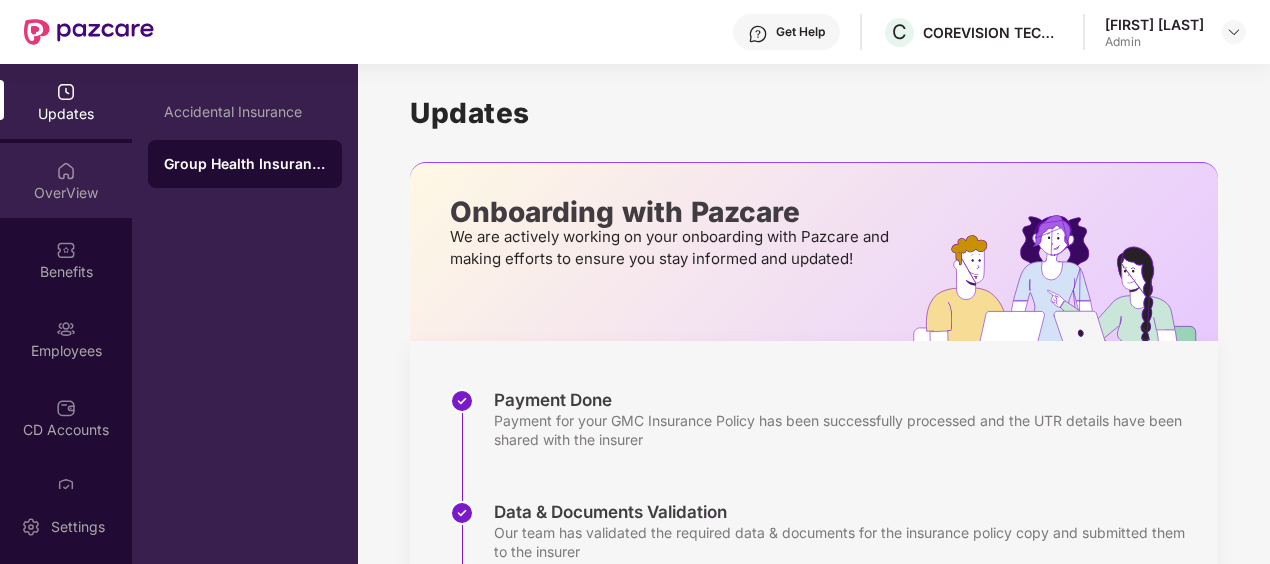 click on "OverView" at bounding box center (66, 193) 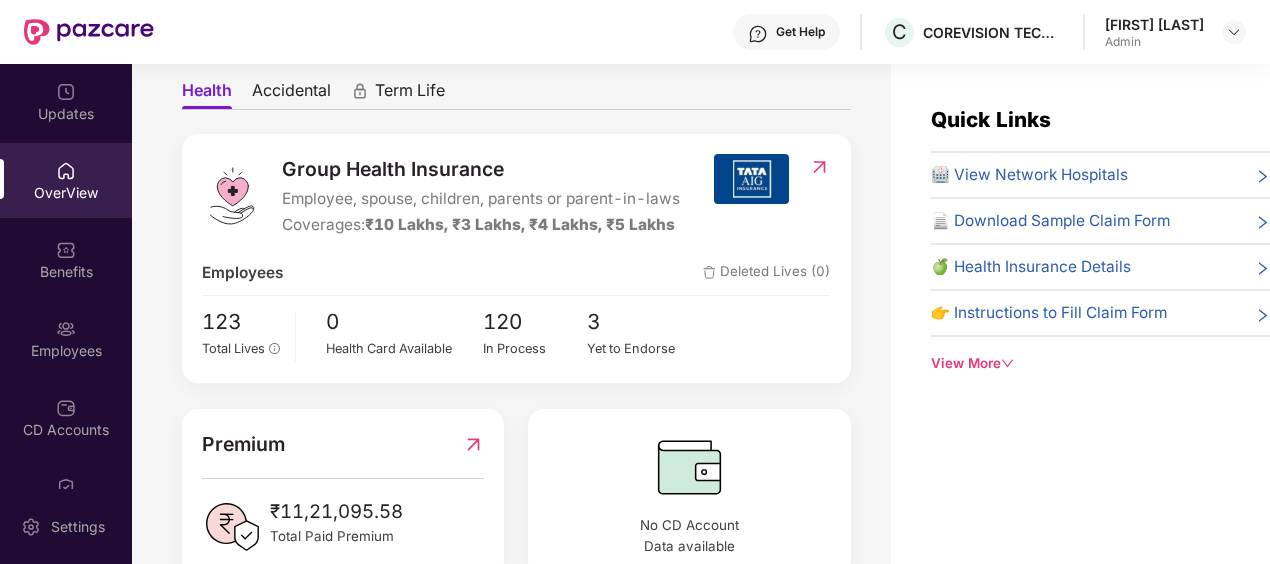 scroll, scrollTop: 248, scrollLeft: 0, axis: vertical 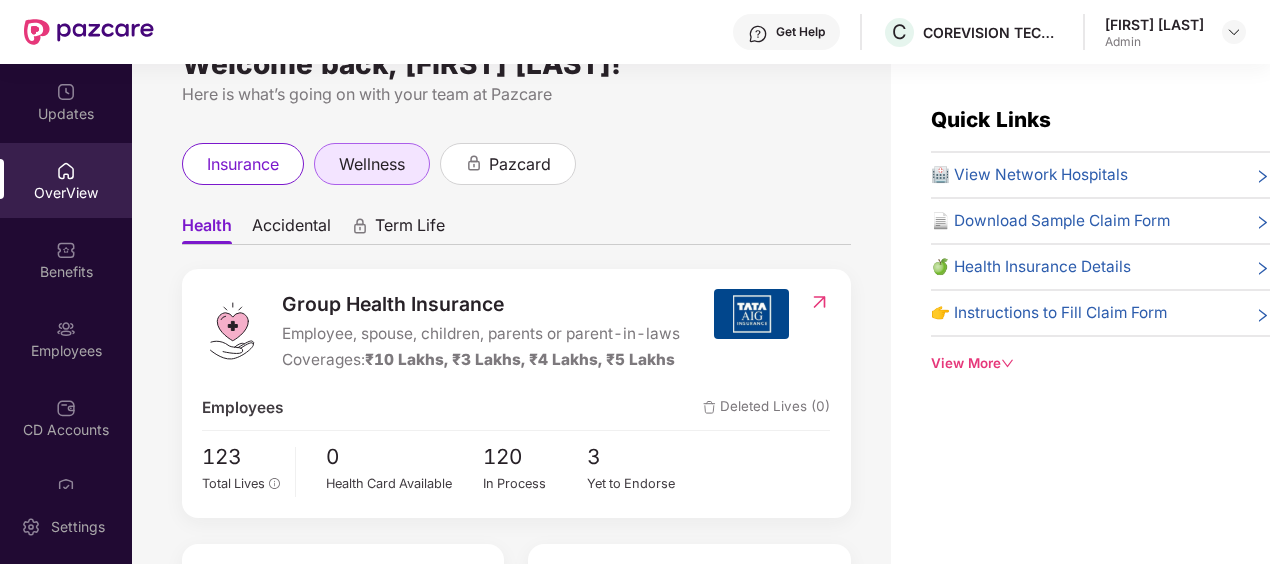 click on "wellness" at bounding box center [372, 164] 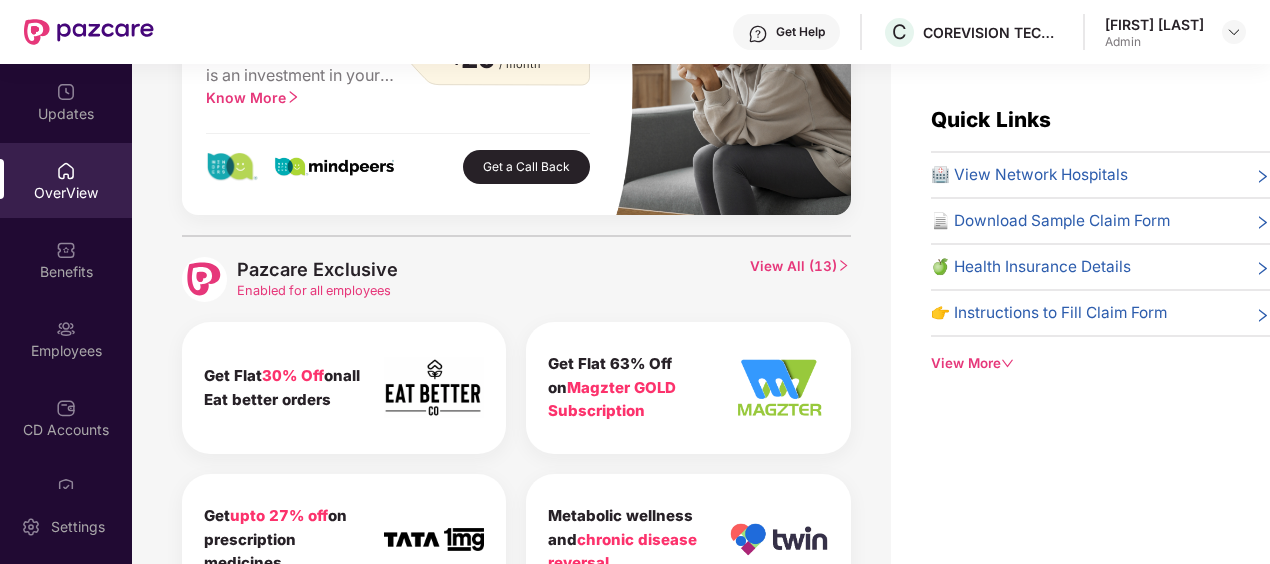 scroll, scrollTop: 200, scrollLeft: 0, axis: vertical 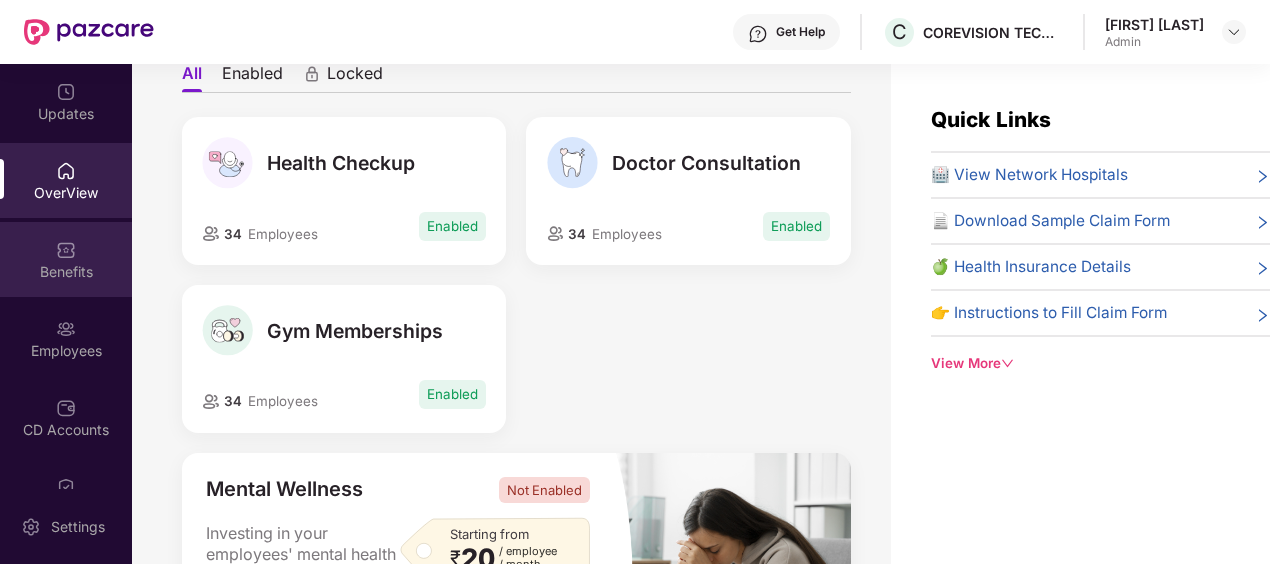click on "Benefits" at bounding box center [66, 259] 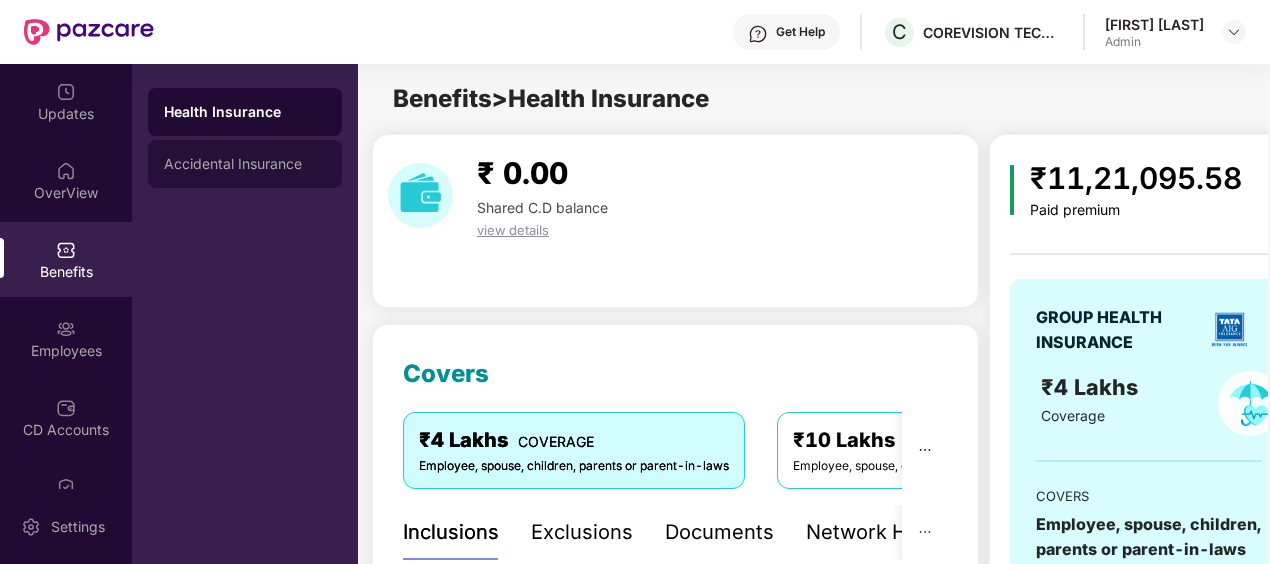 click on "Accidental Insurance" at bounding box center (245, 164) 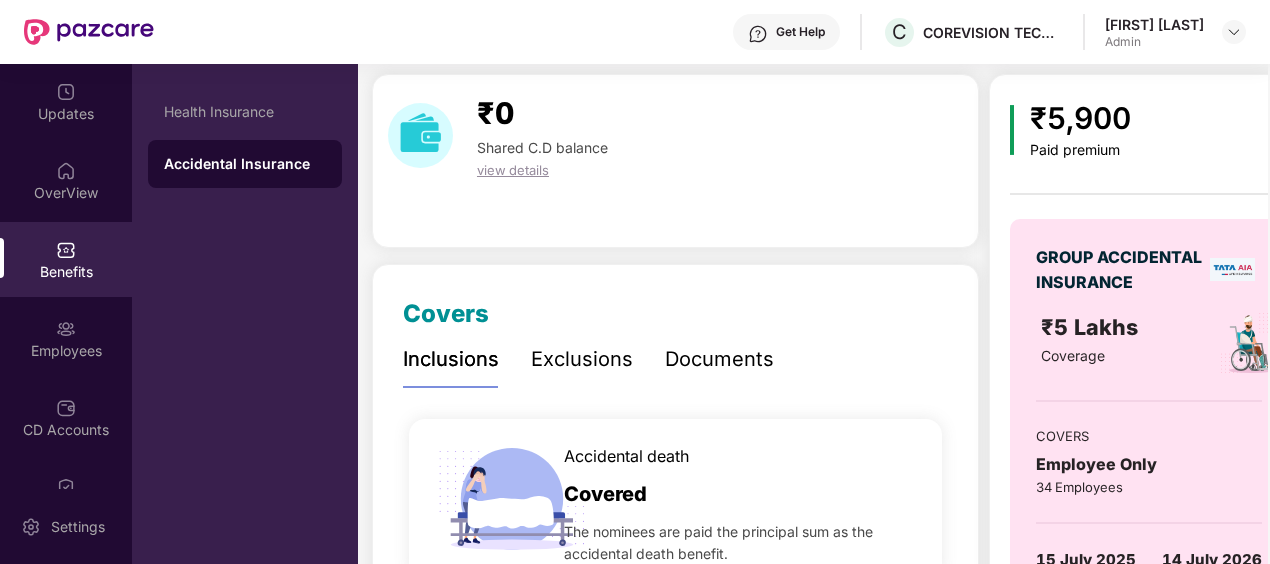 scroll, scrollTop: 100, scrollLeft: 0, axis: vertical 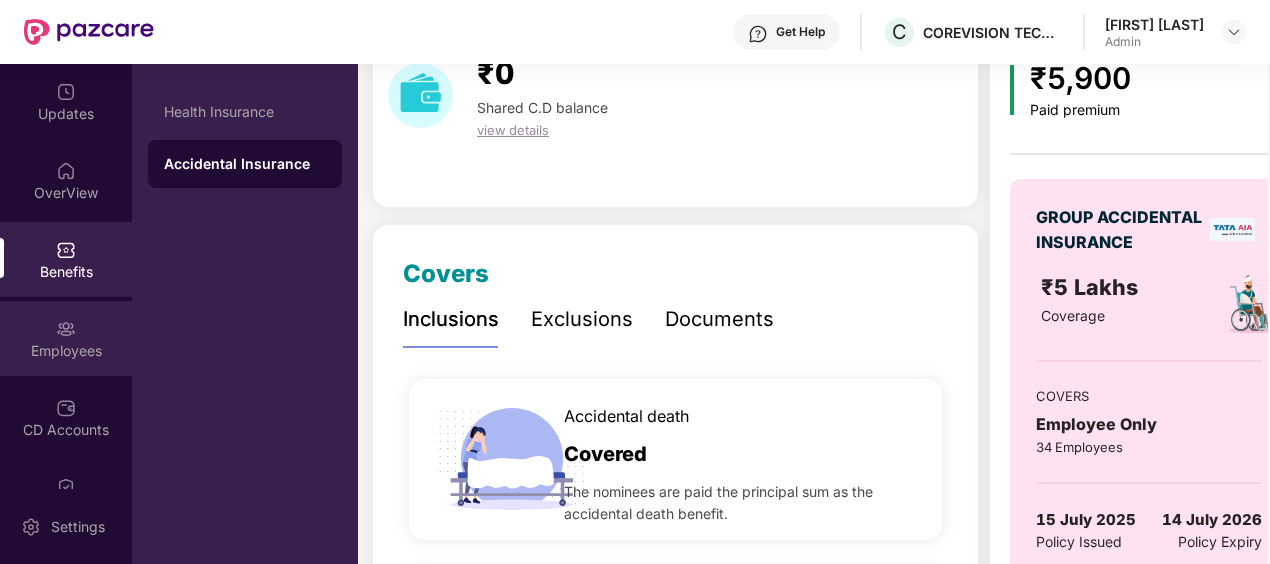click on "Employees" at bounding box center [66, 338] 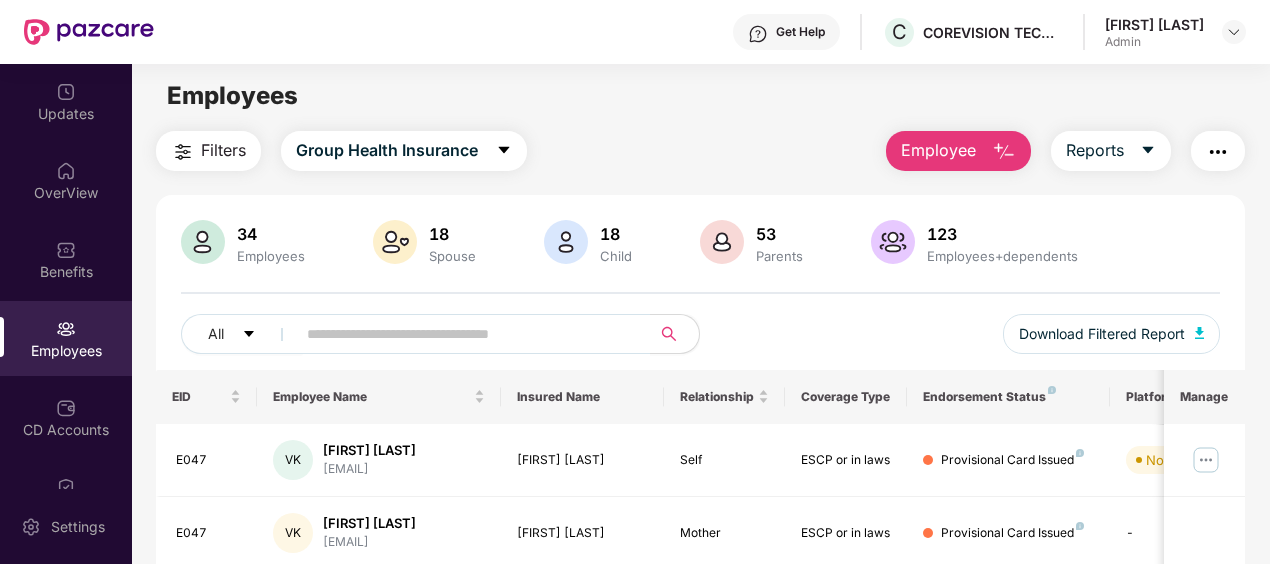 scroll, scrollTop: 0, scrollLeft: 0, axis: both 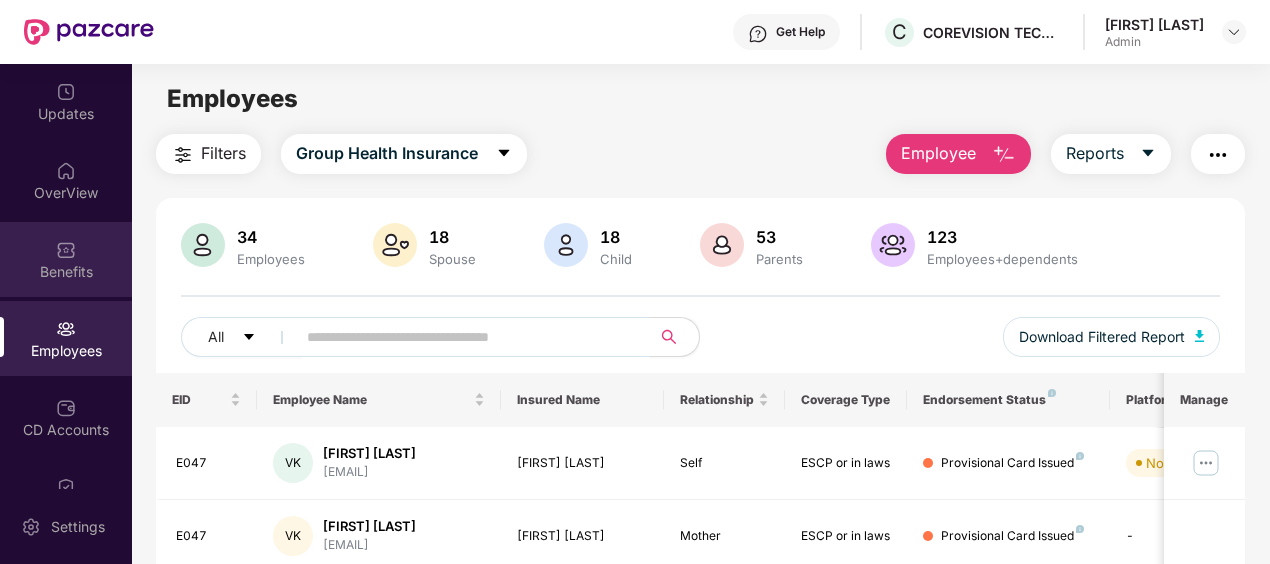 click at bounding box center (66, 250) 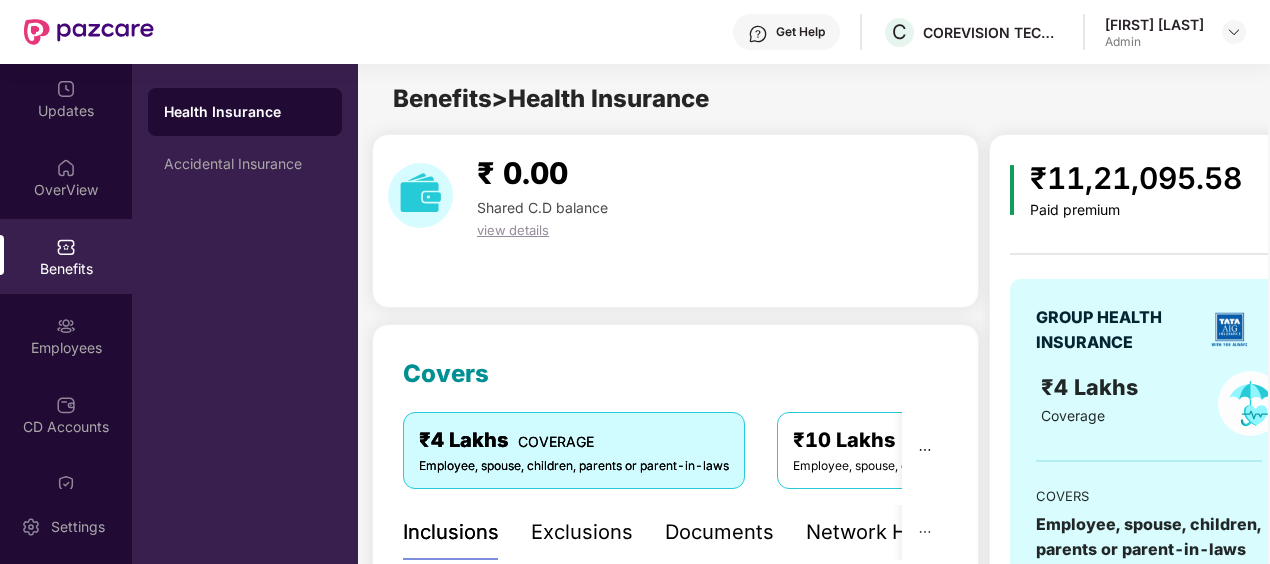 scroll, scrollTop: 0, scrollLeft: 0, axis: both 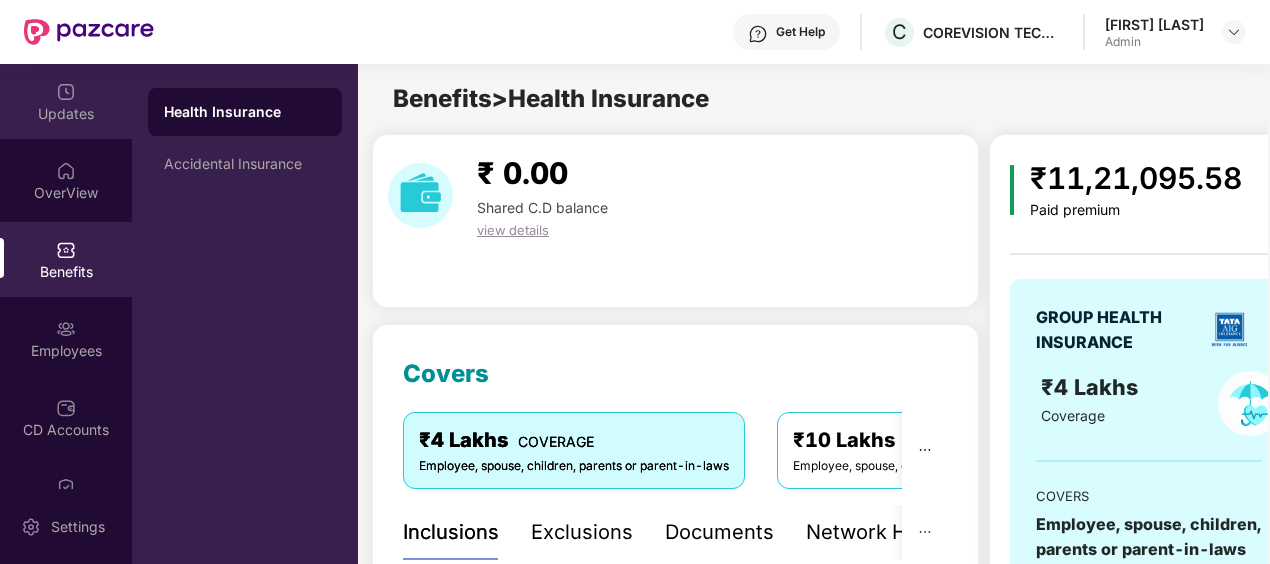 click on "Updates" at bounding box center (66, 114) 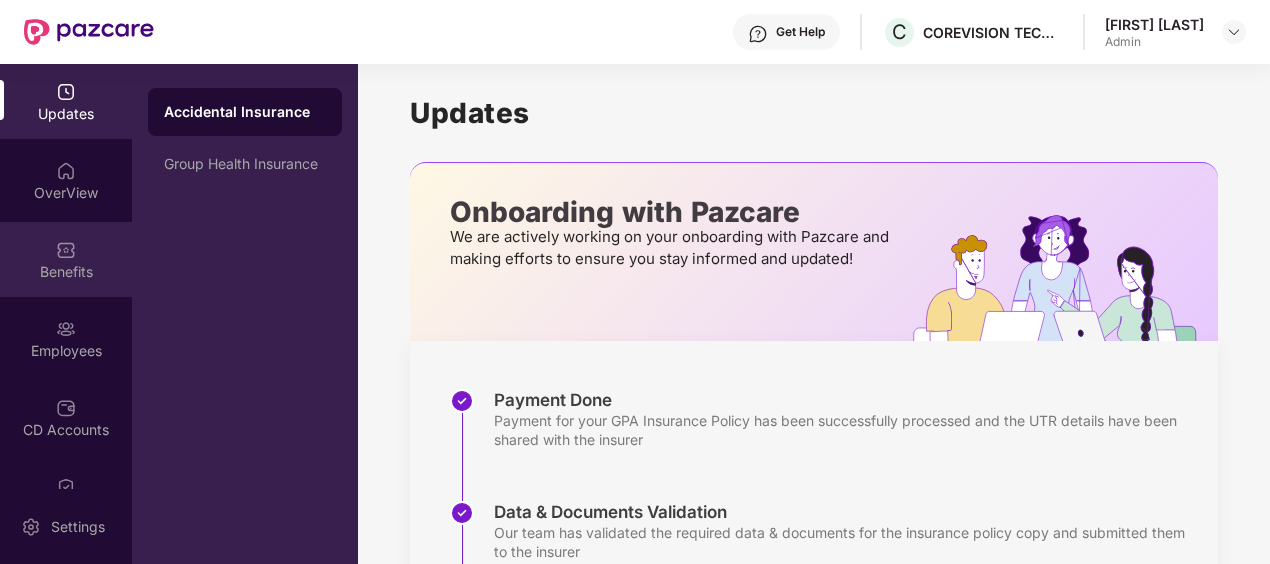 click on "Benefits" at bounding box center (66, 272) 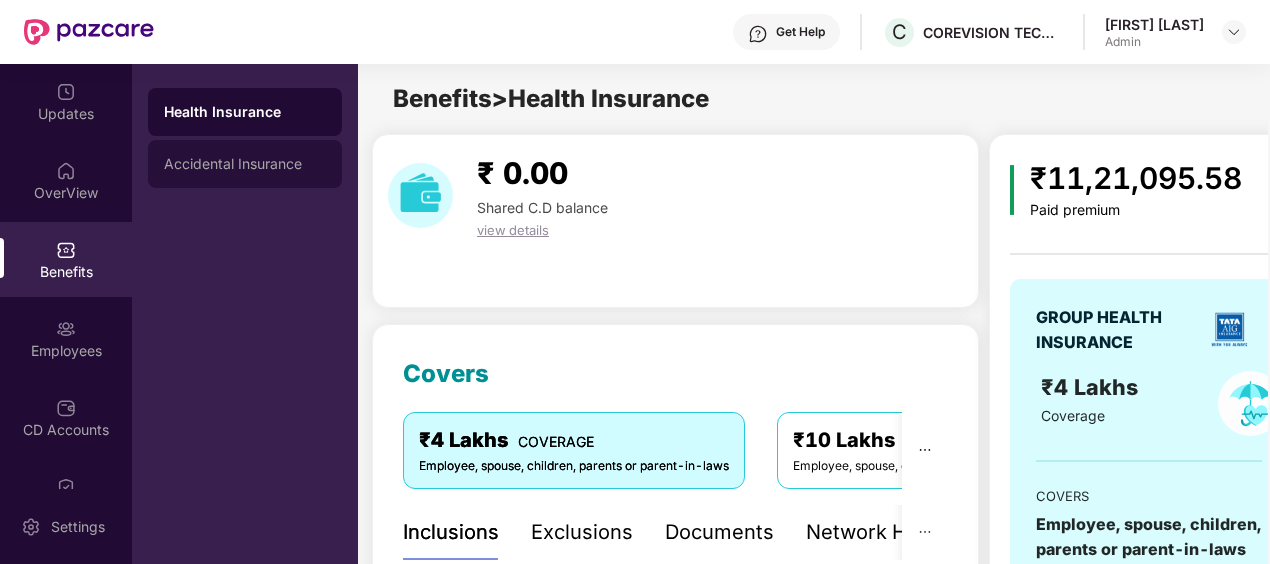 click on "Accidental Insurance" at bounding box center [245, 164] 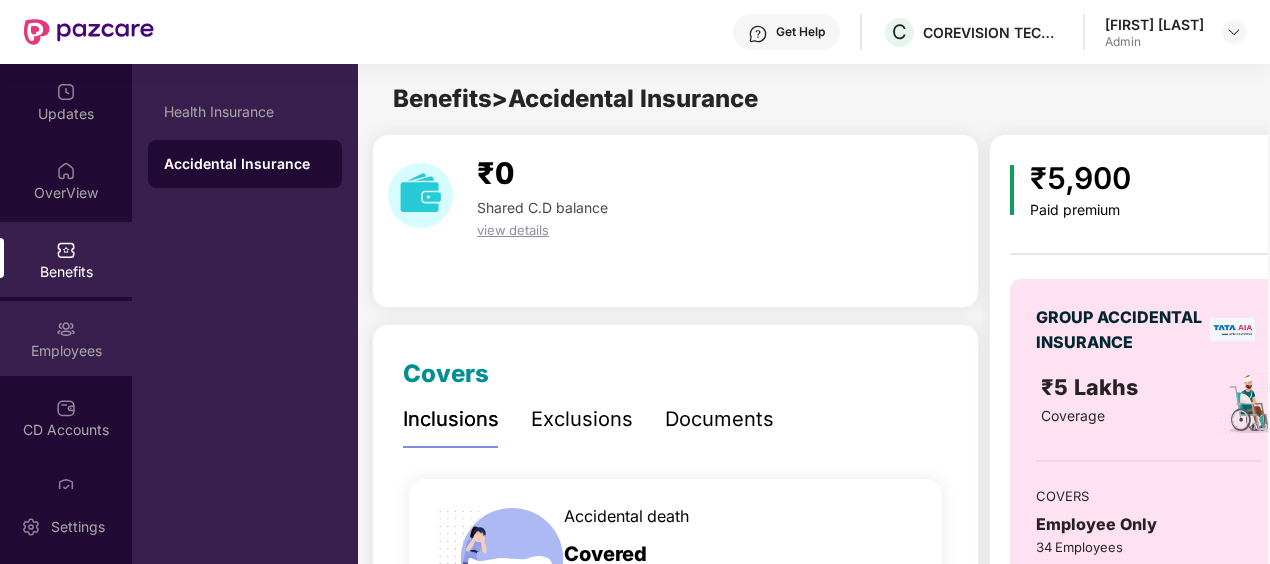 click on "Employees" at bounding box center (66, 351) 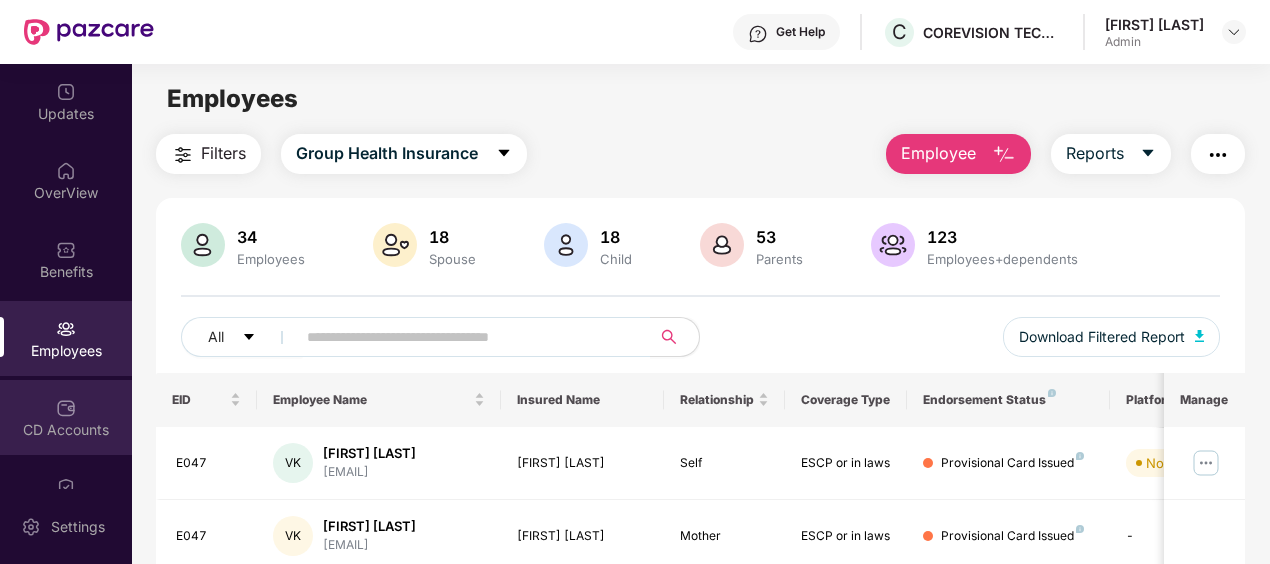 click on "CD Accounts" at bounding box center [66, 430] 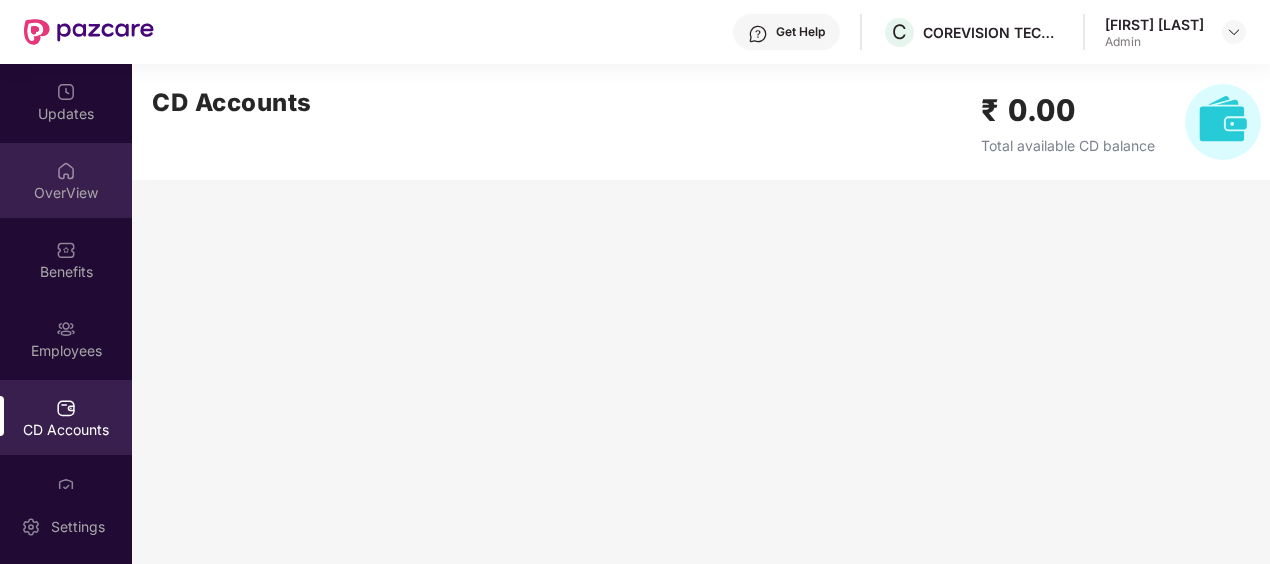 click on "OverView" at bounding box center (66, 193) 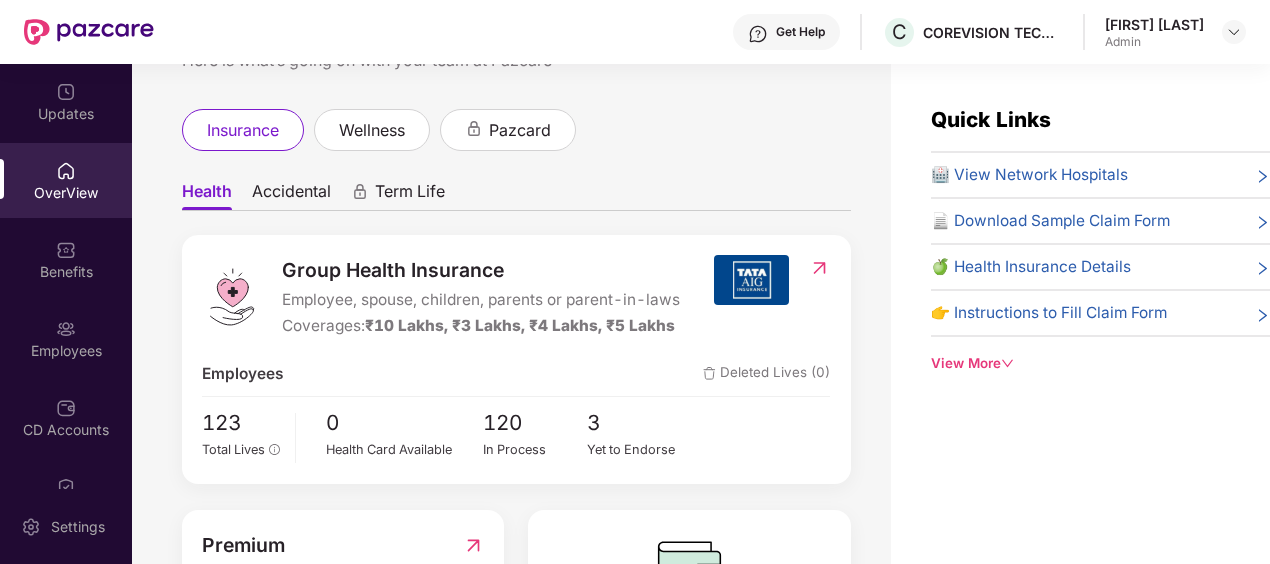 scroll, scrollTop: 148, scrollLeft: 0, axis: vertical 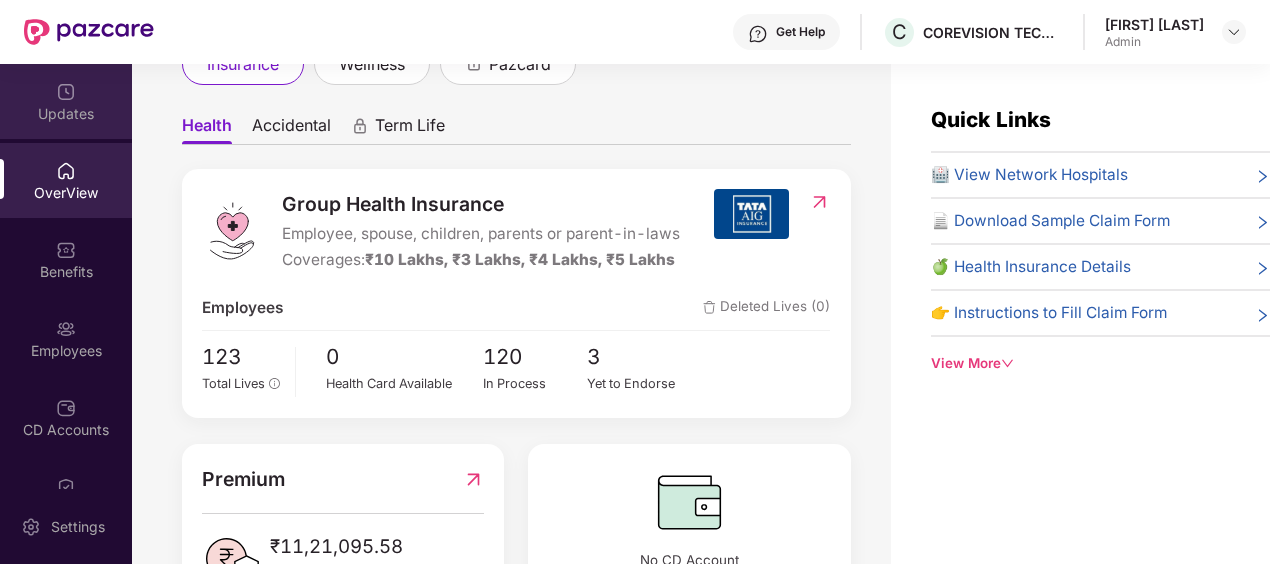 click on "Updates" at bounding box center (66, 114) 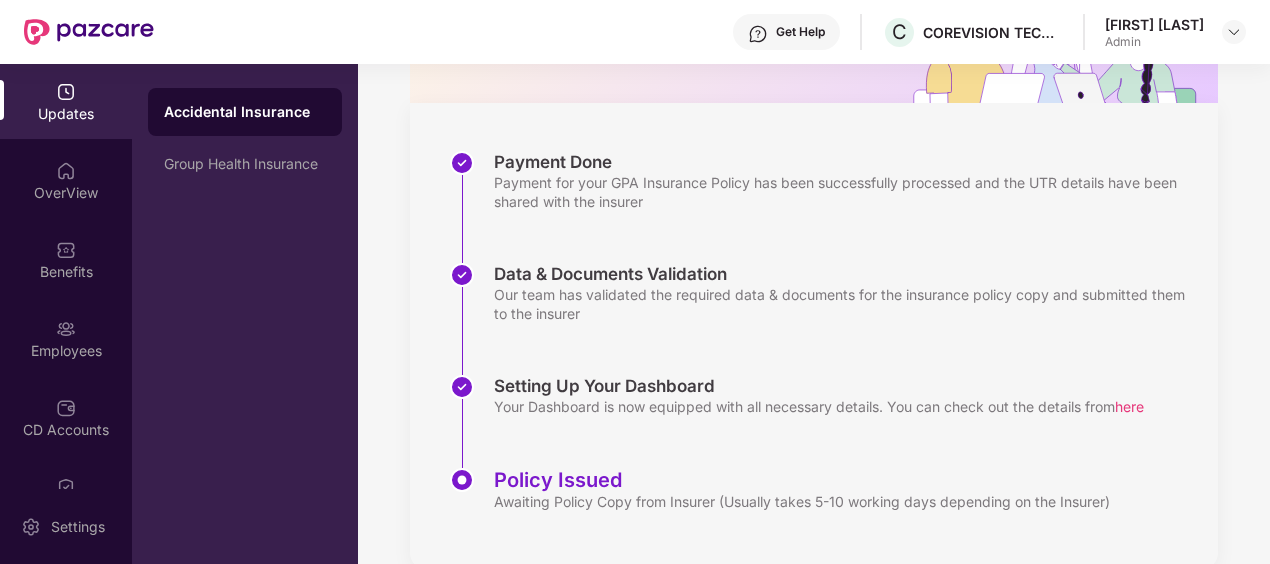 scroll, scrollTop: 275, scrollLeft: 0, axis: vertical 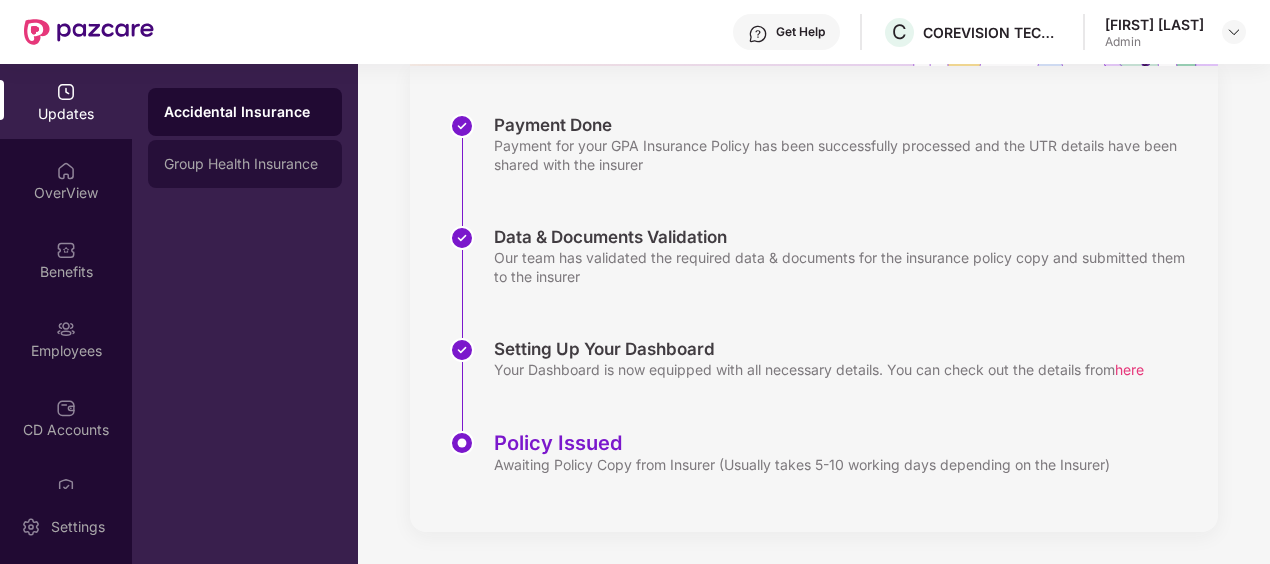 click on "Group Health Insurance" at bounding box center (245, 164) 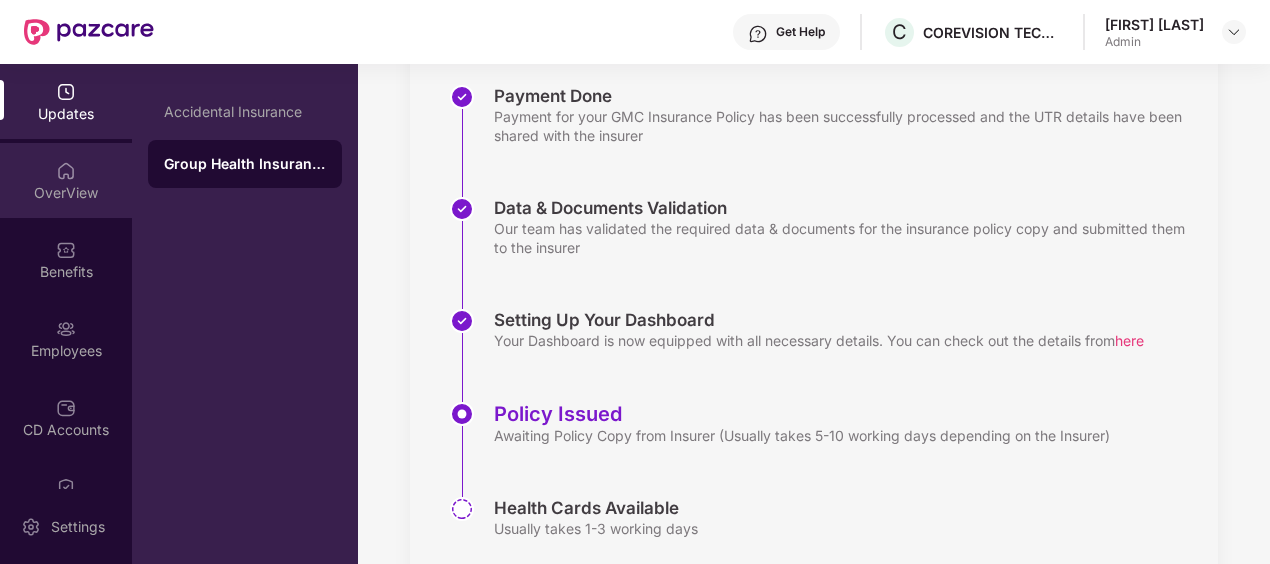 scroll, scrollTop: 0, scrollLeft: 0, axis: both 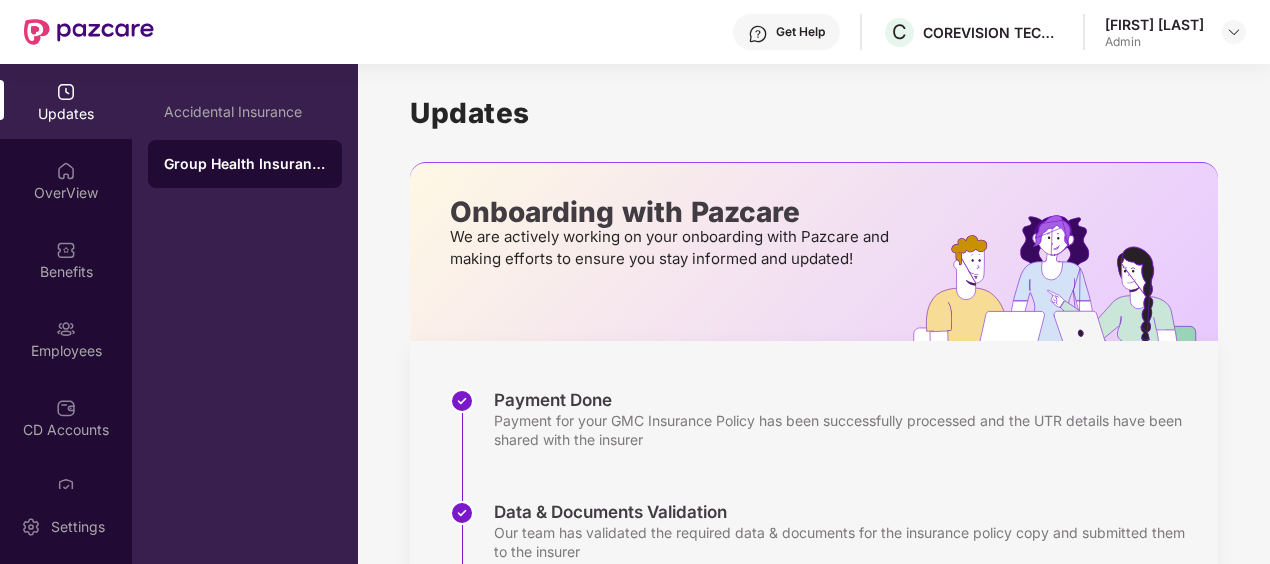 click on "Updates" at bounding box center (66, 101) 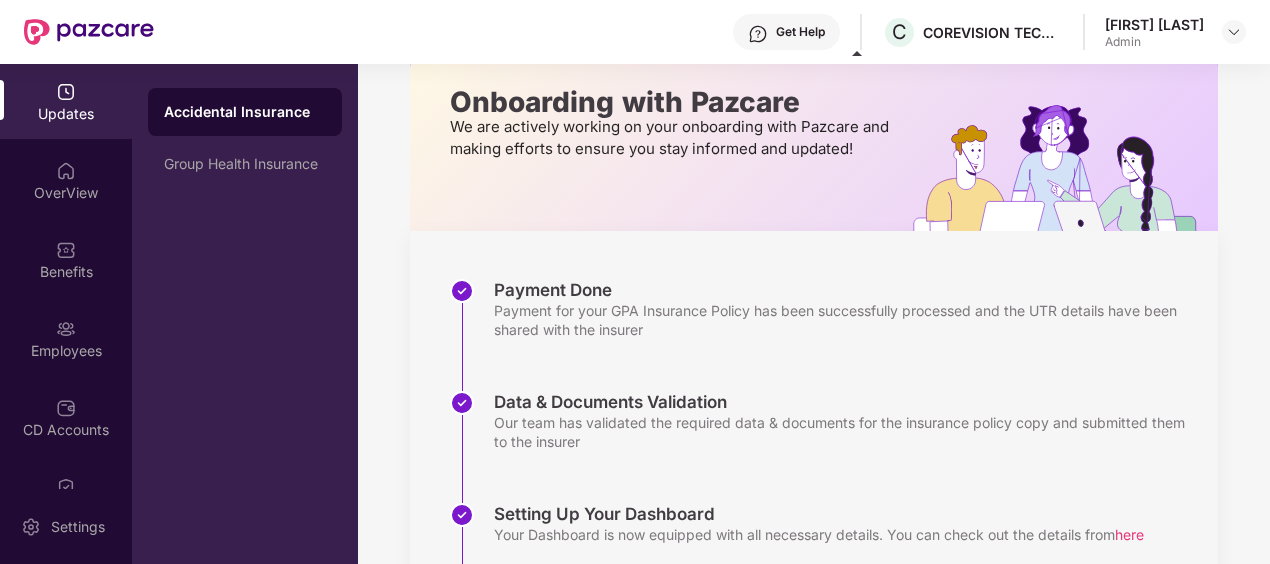 scroll, scrollTop: 0, scrollLeft: 0, axis: both 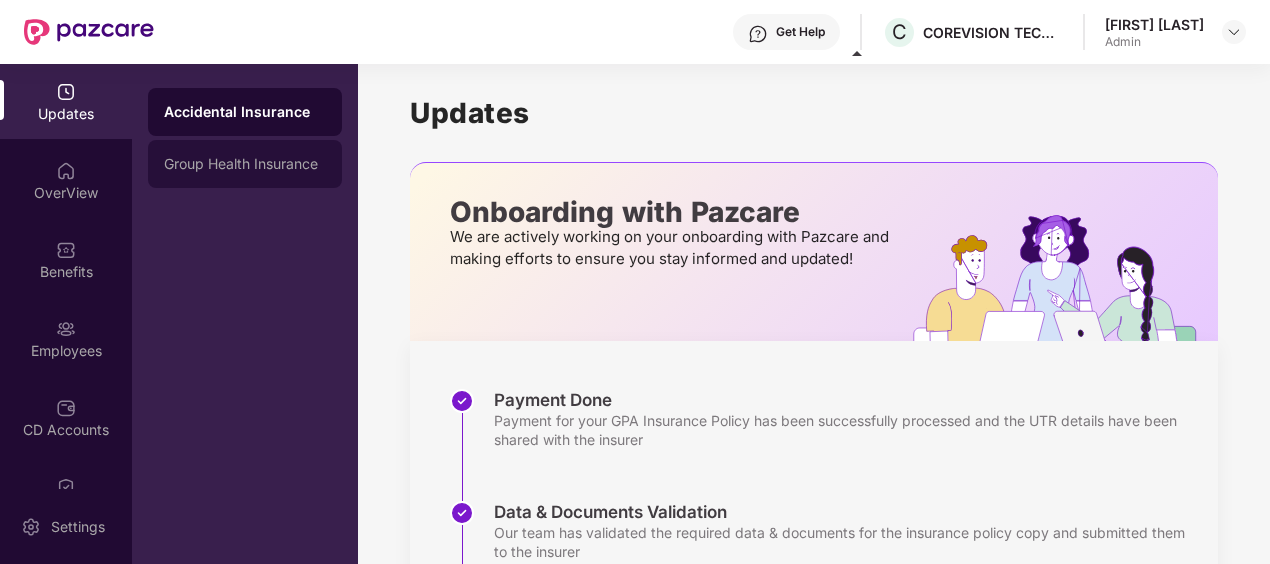 click on "Group Health Insurance" at bounding box center (245, 164) 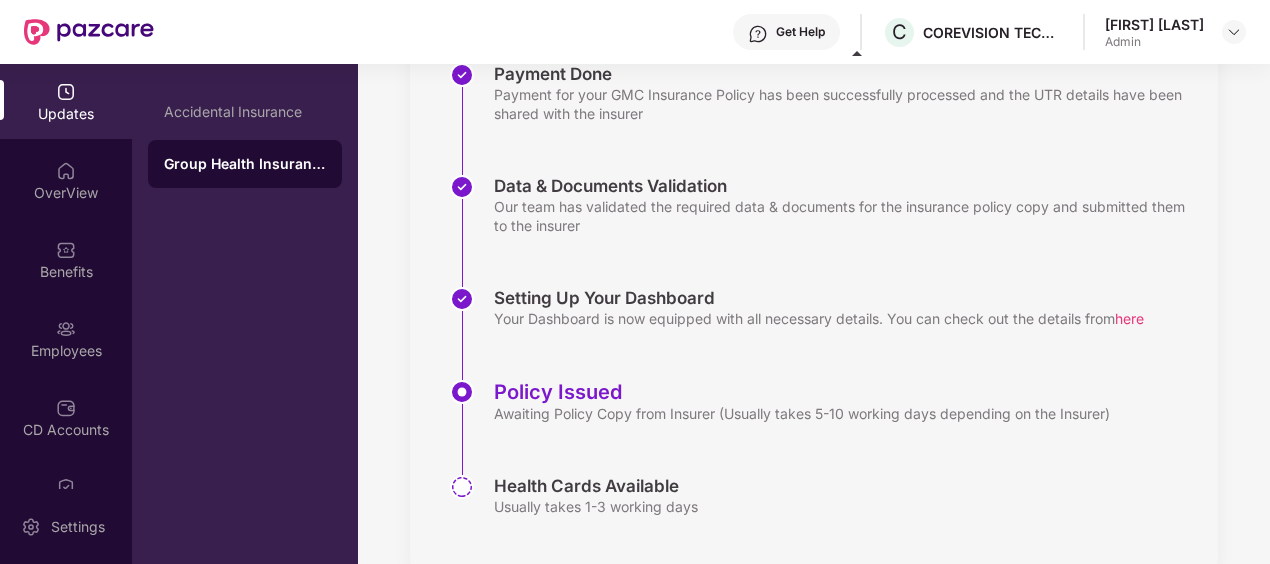 scroll, scrollTop: 368, scrollLeft: 0, axis: vertical 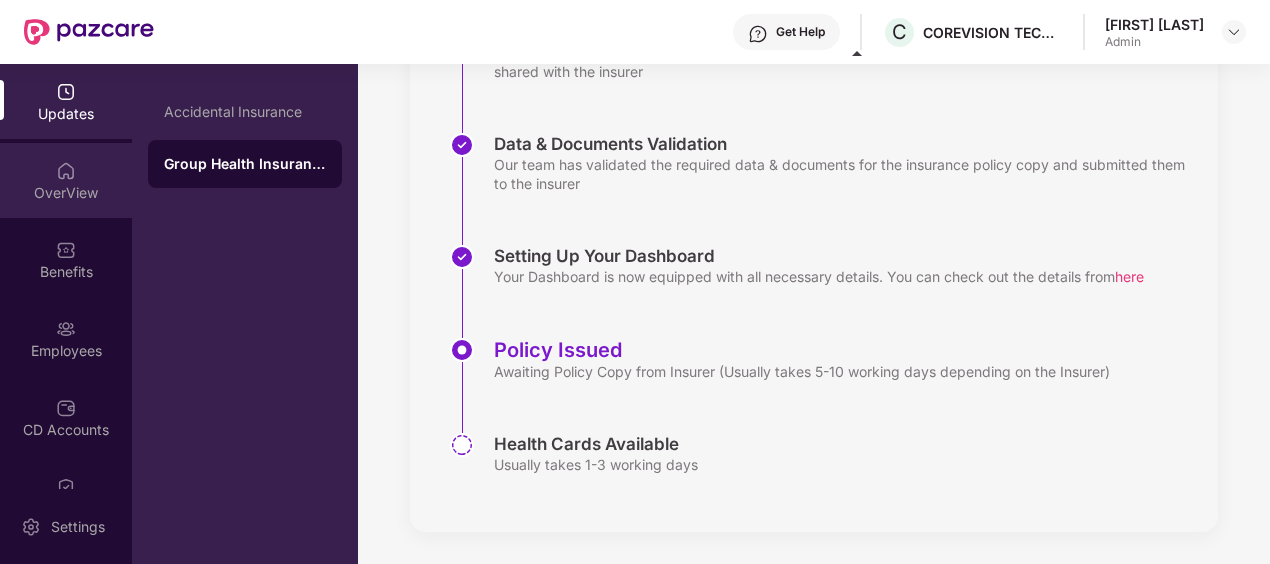 click on "OverView" at bounding box center [66, 180] 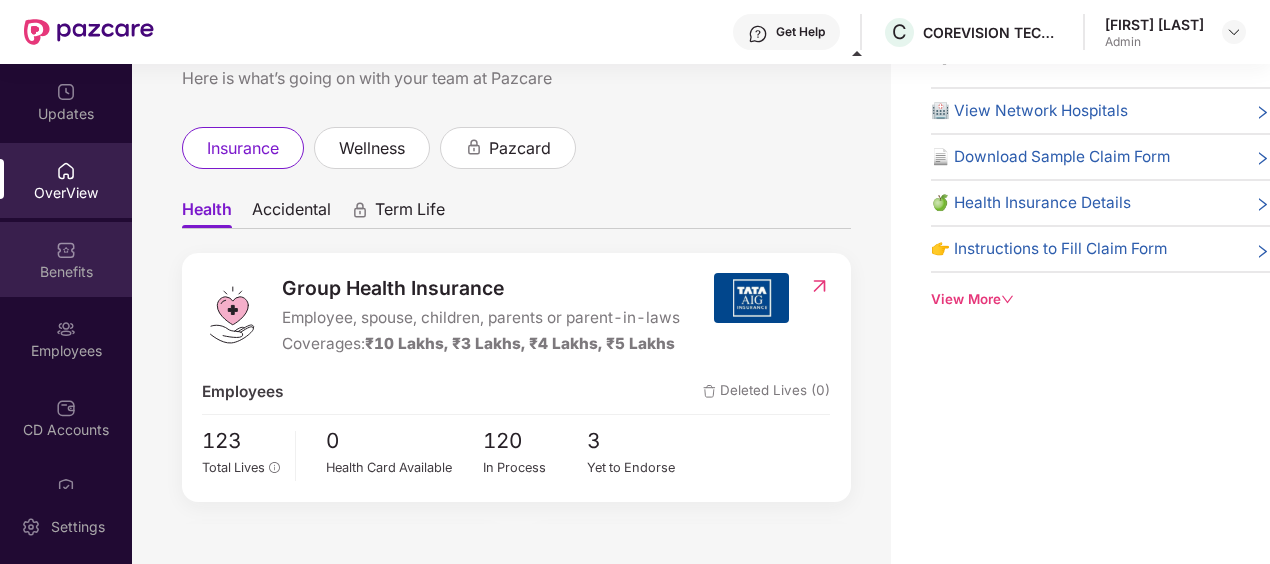 click at bounding box center [66, 250] 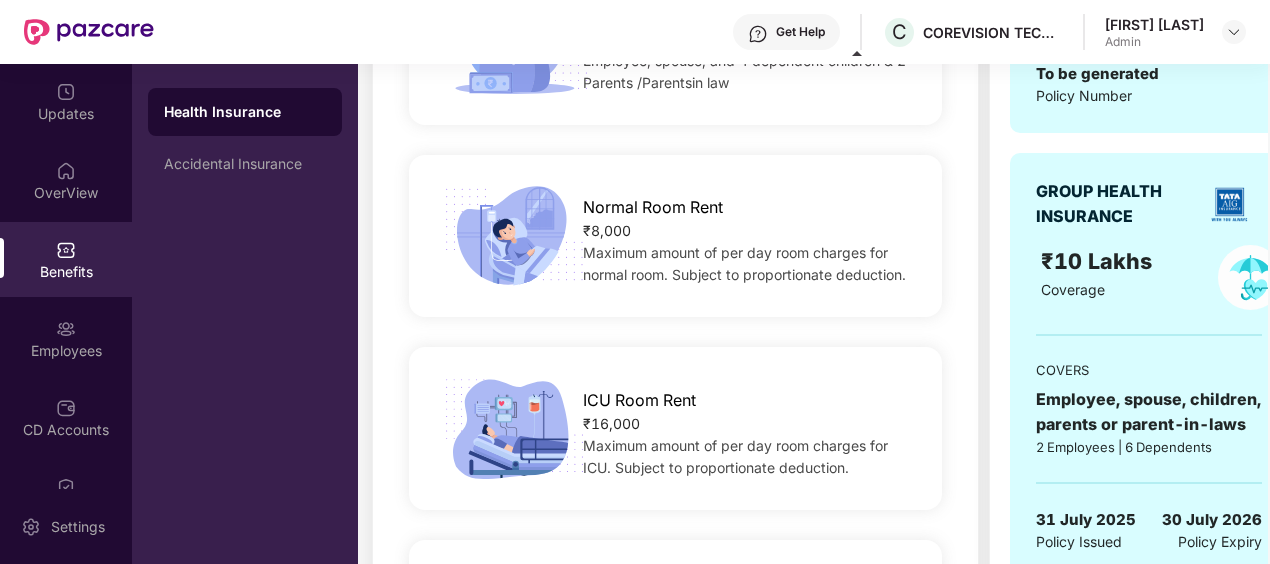 scroll, scrollTop: 868, scrollLeft: 0, axis: vertical 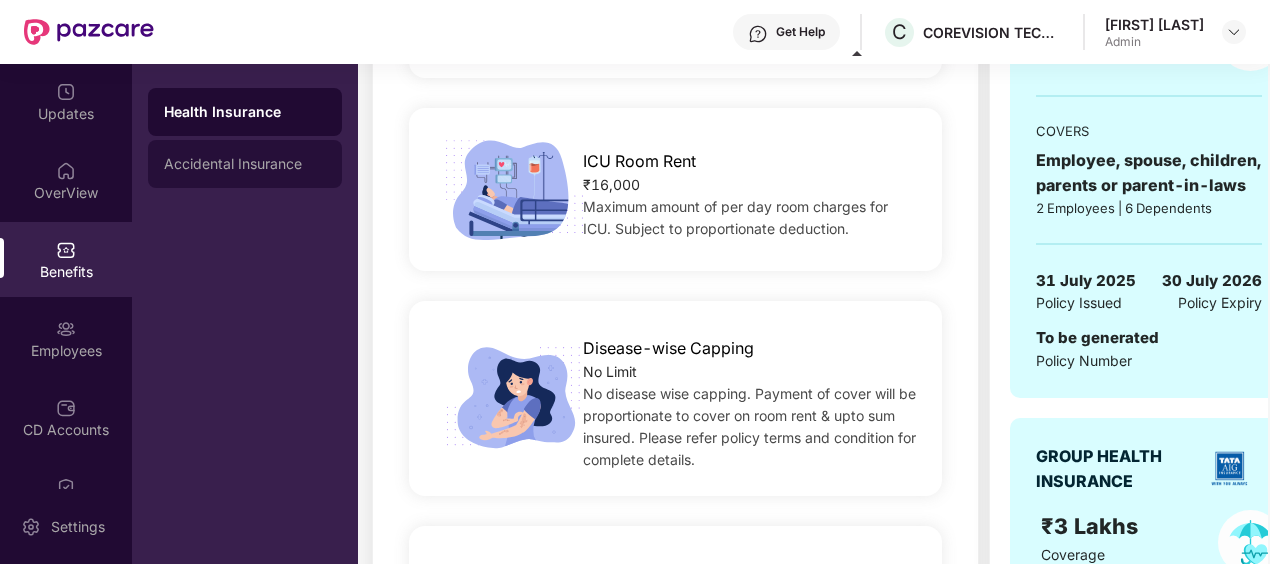 click on "Accidental Insurance" at bounding box center [245, 164] 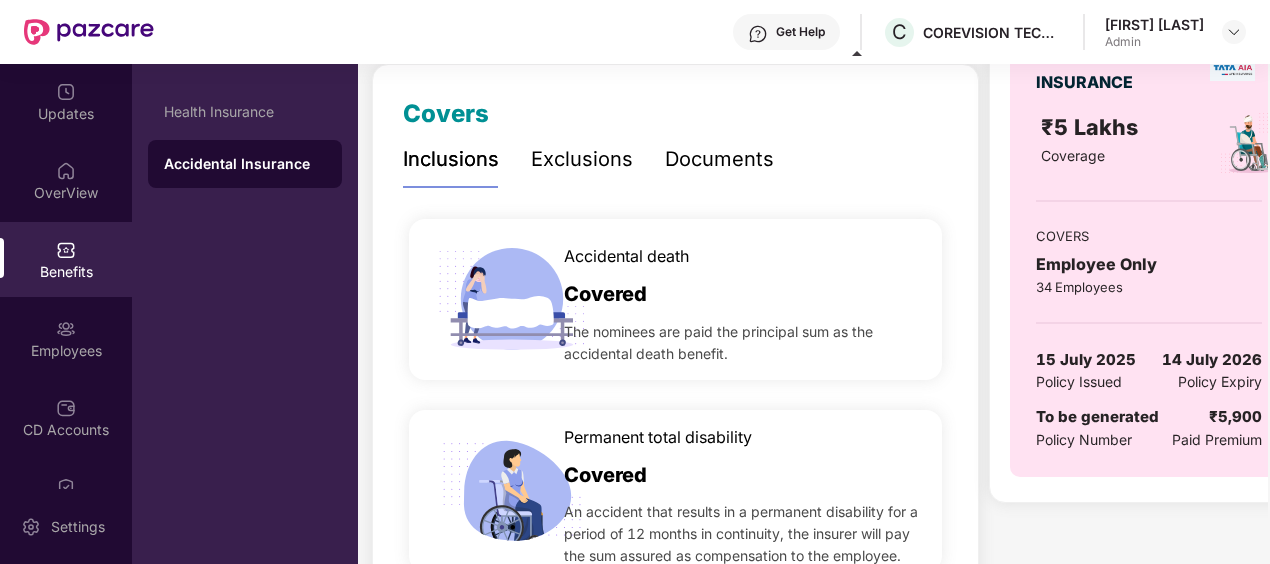 scroll, scrollTop: 300, scrollLeft: 0, axis: vertical 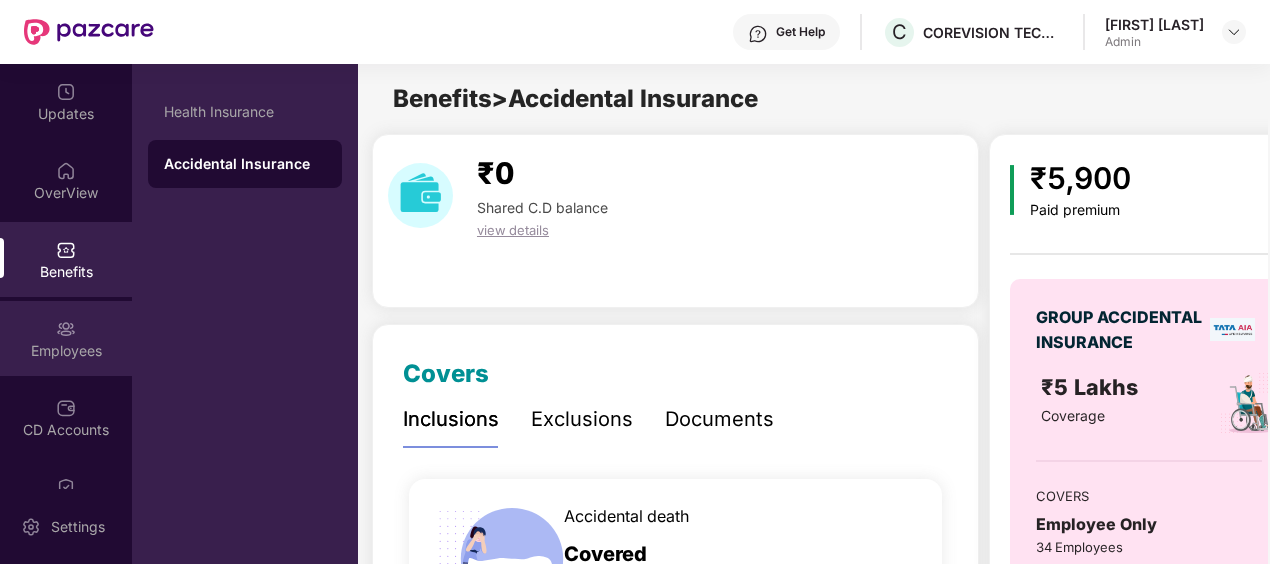 click on "Employees" at bounding box center (66, 338) 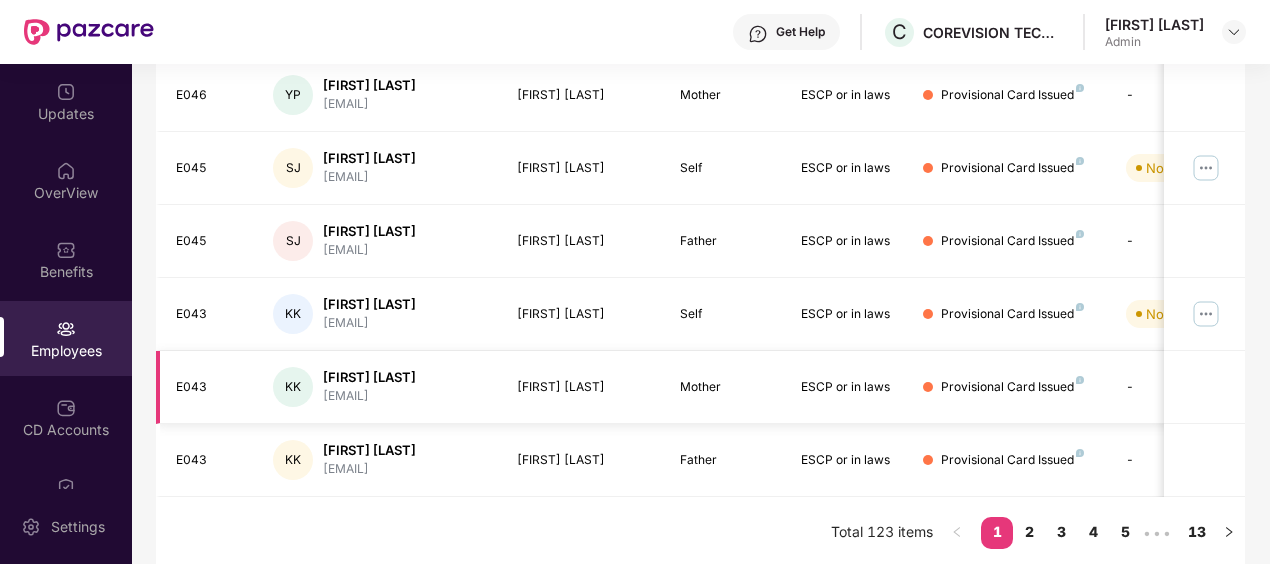 scroll, scrollTop: 0, scrollLeft: 0, axis: both 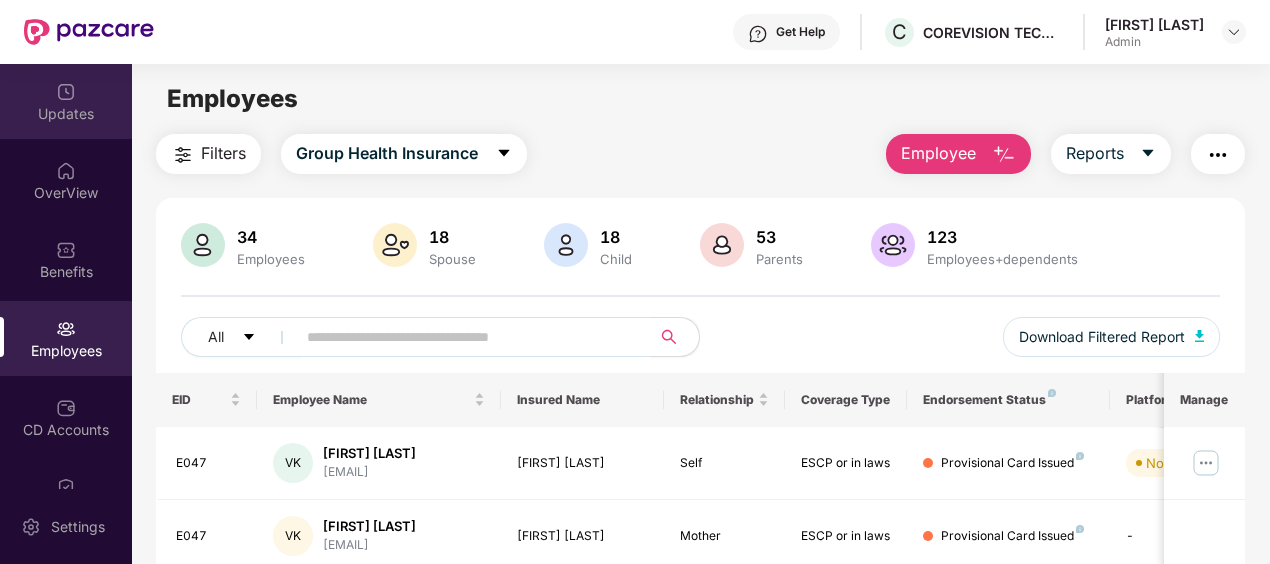 click on "Updates" at bounding box center [66, 101] 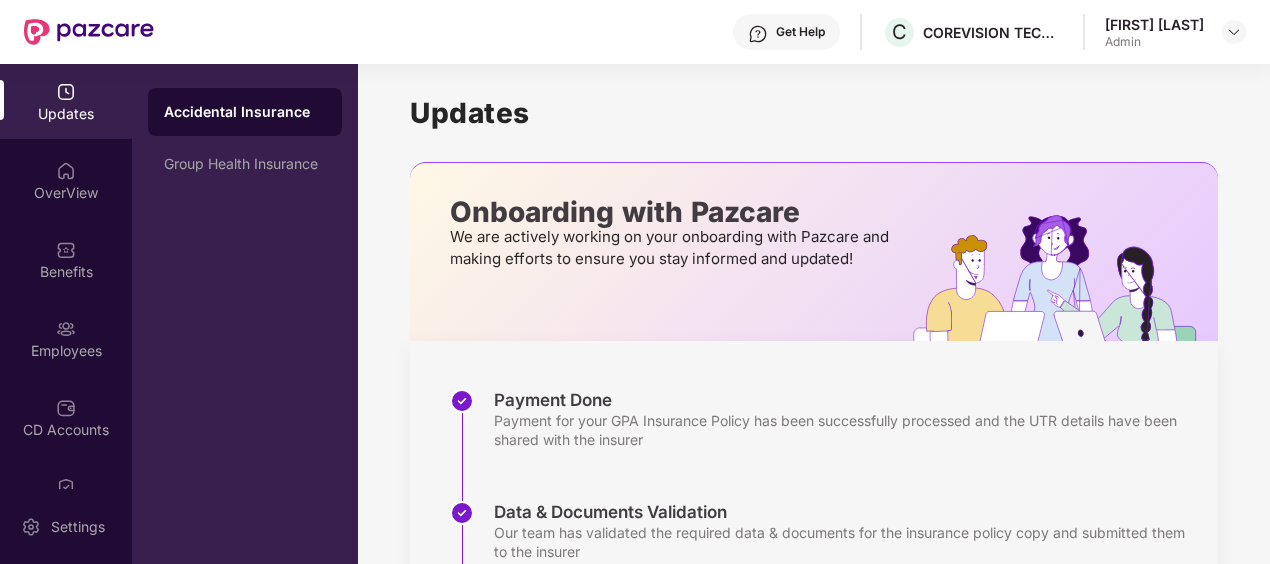 click on "Accidental Insurance" at bounding box center [245, 112] 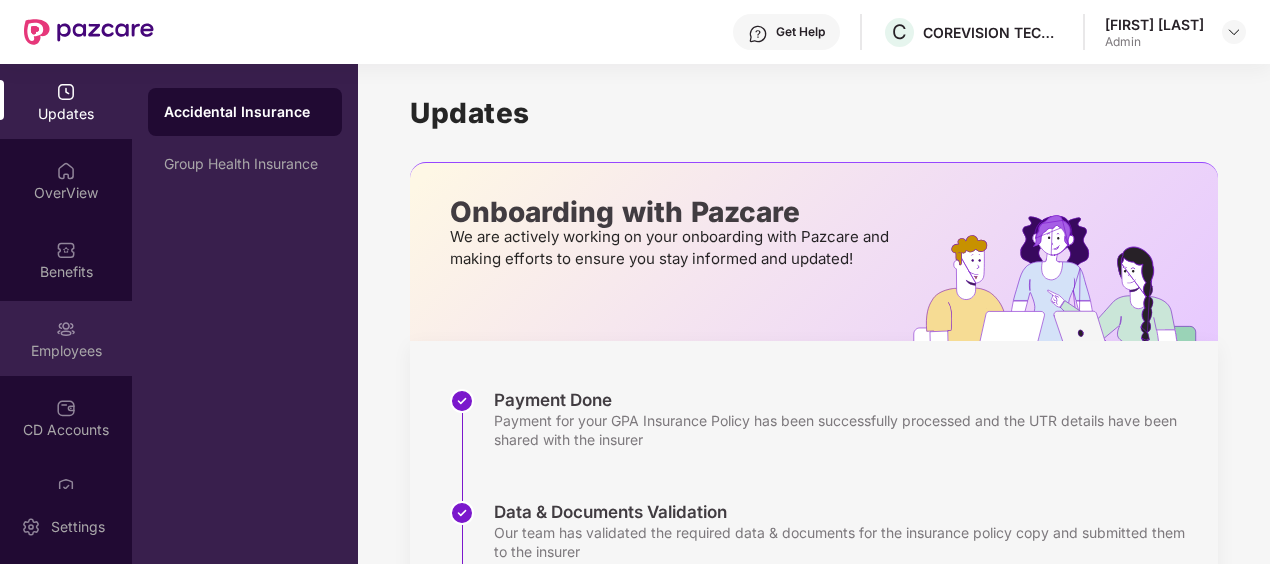 click on "Employees" at bounding box center (66, 338) 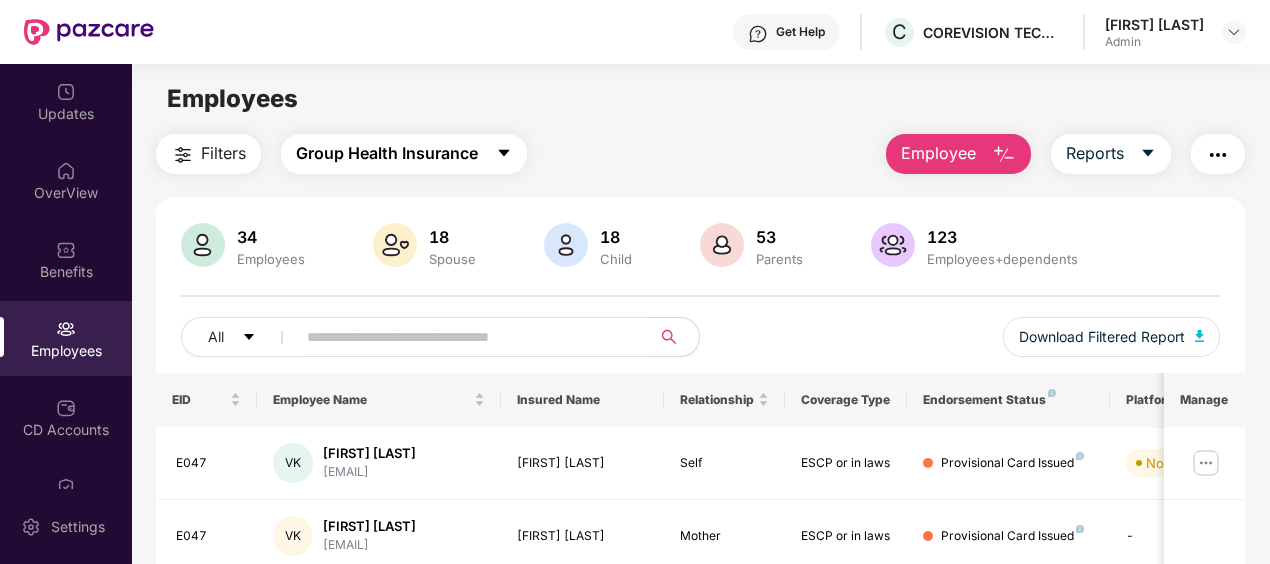 click 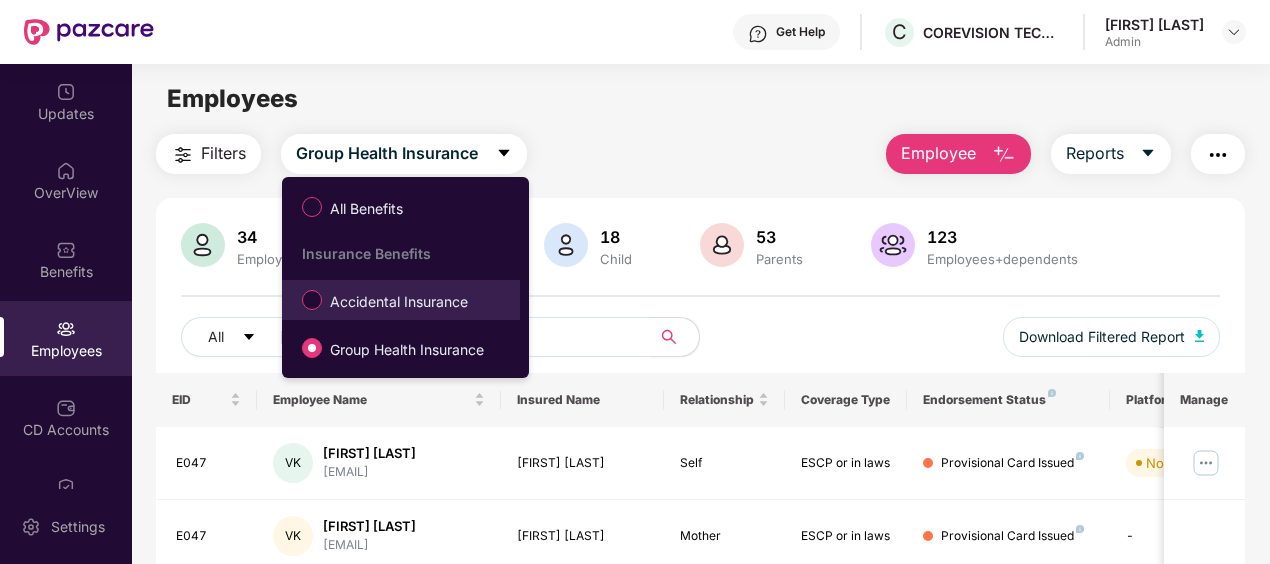 click on "Accidental Insurance" at bounding box center [399, 302] 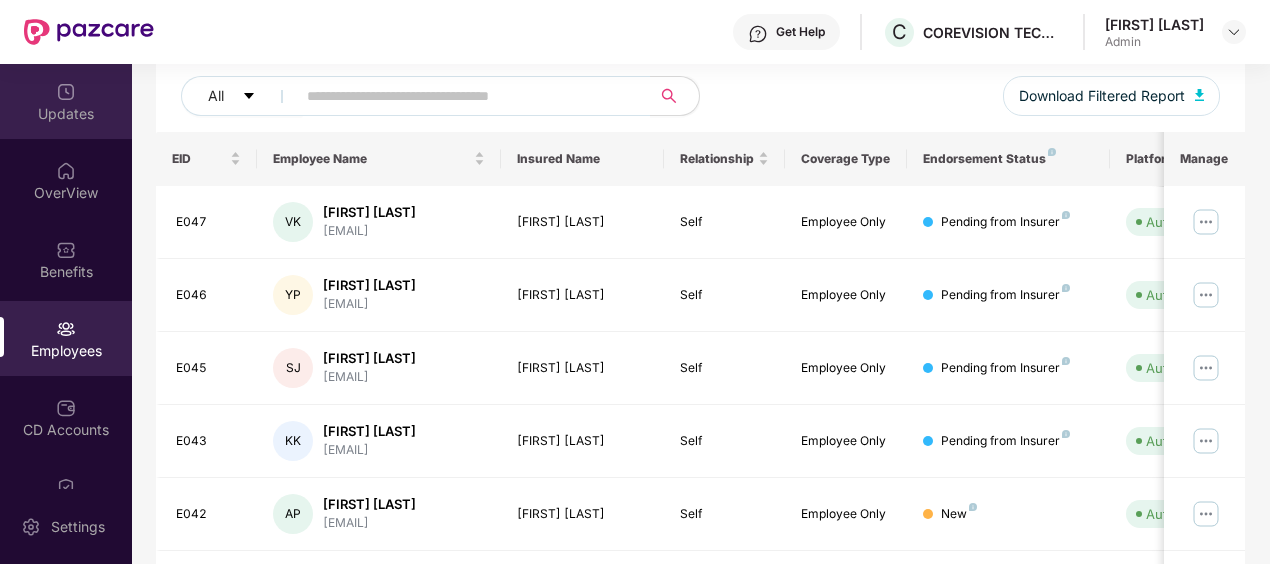 scroll, scrollTop: 0, scrollLeft: 0, axis: both 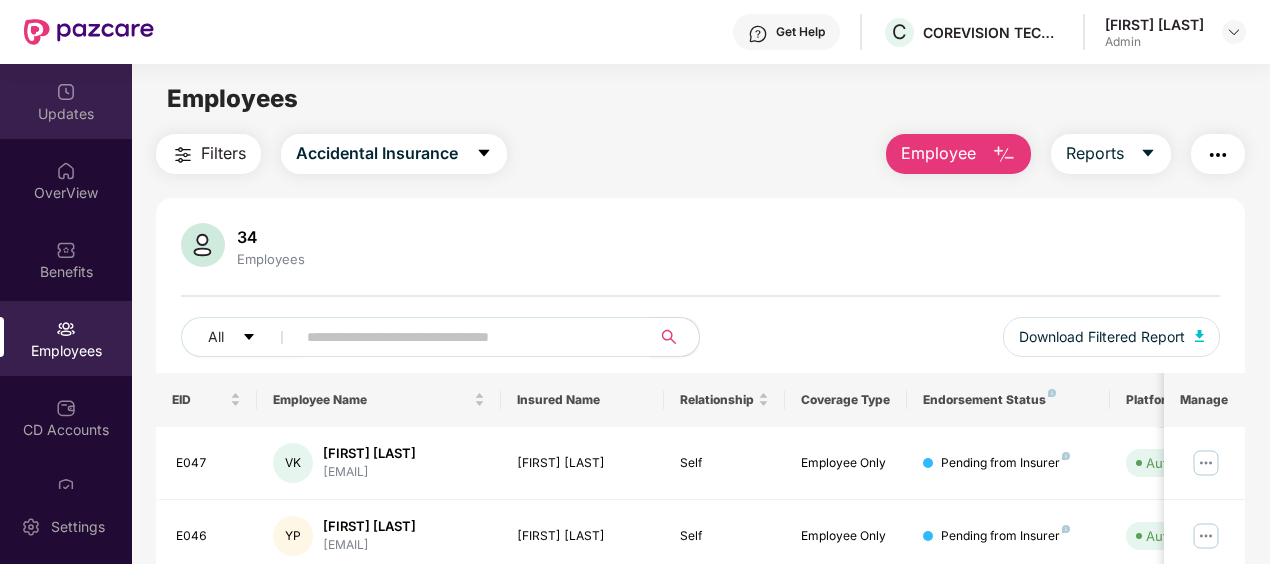 click on "Updates" at bounding box center [66, 101] 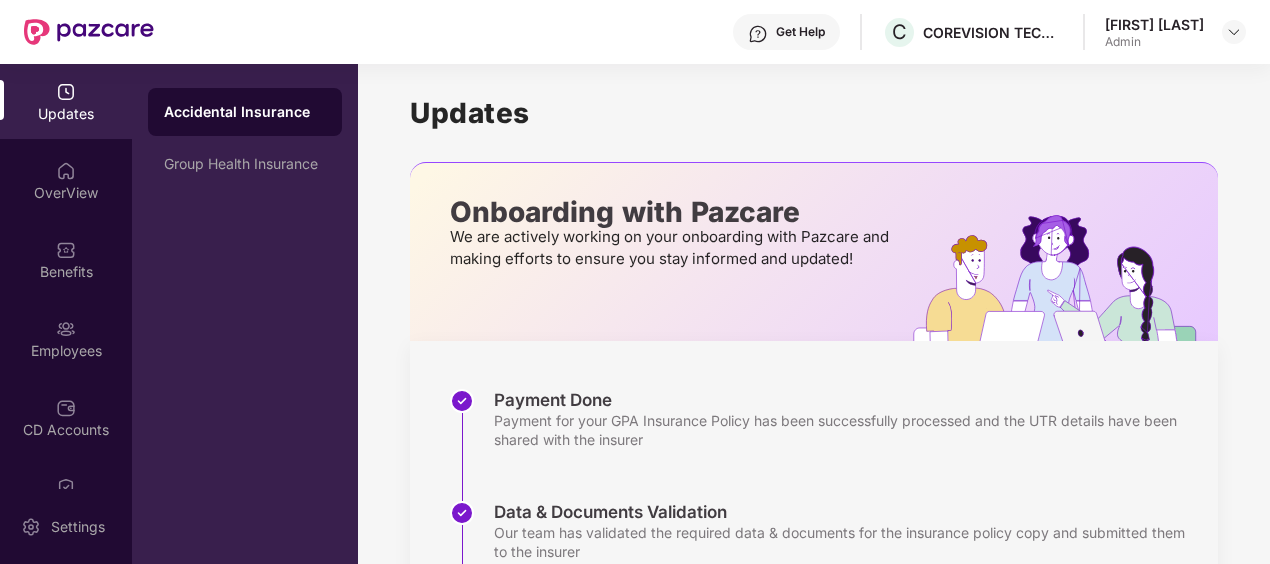 scroll, scrollTop: 86, scrollLeft: 0, axis: vertical 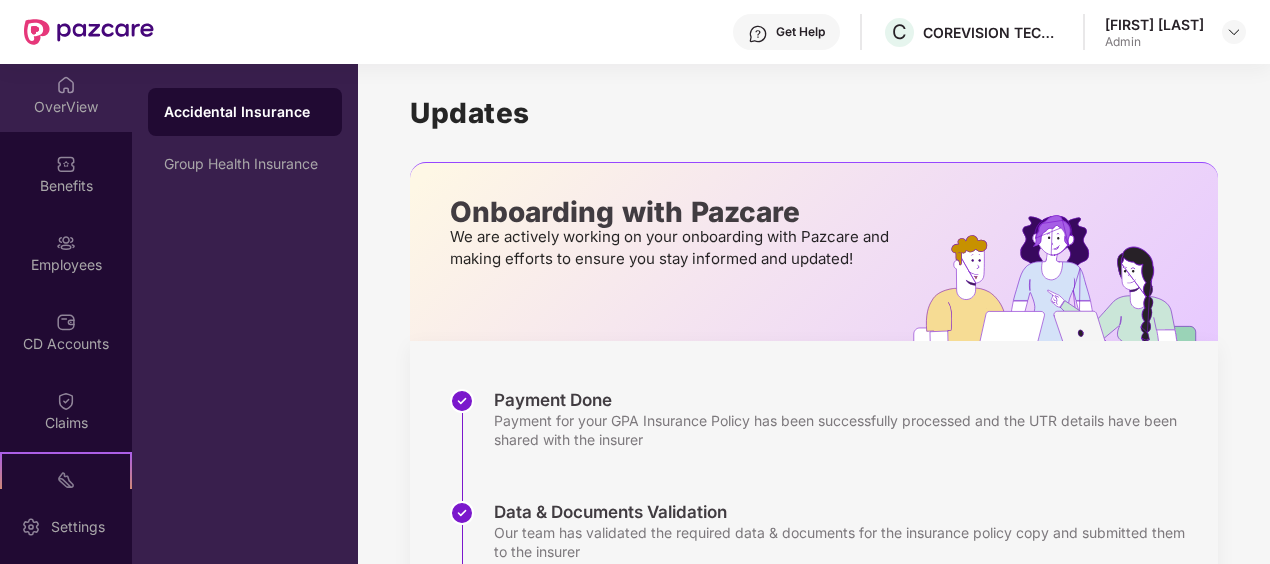click on "OverView" at bounding box center (66, 94) 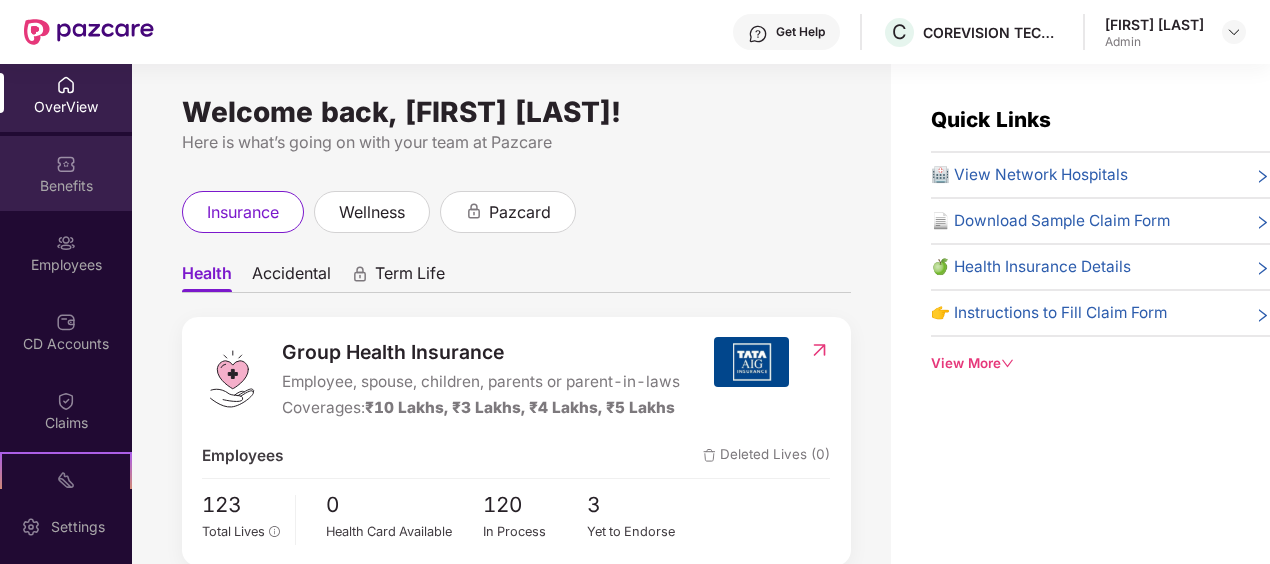 click on "Benefits" at bounding box center [66, 186] 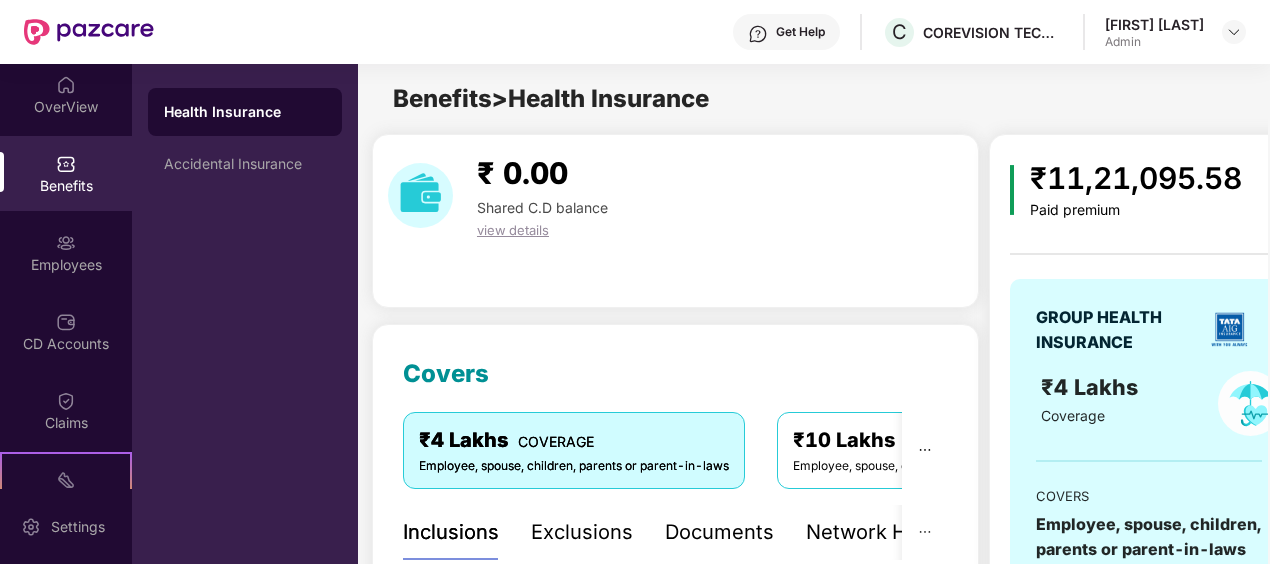 drag, startPoint x: 522, startPoint y: 96, endPoint x: 769, endPoint y: 100, distance: 247.03238 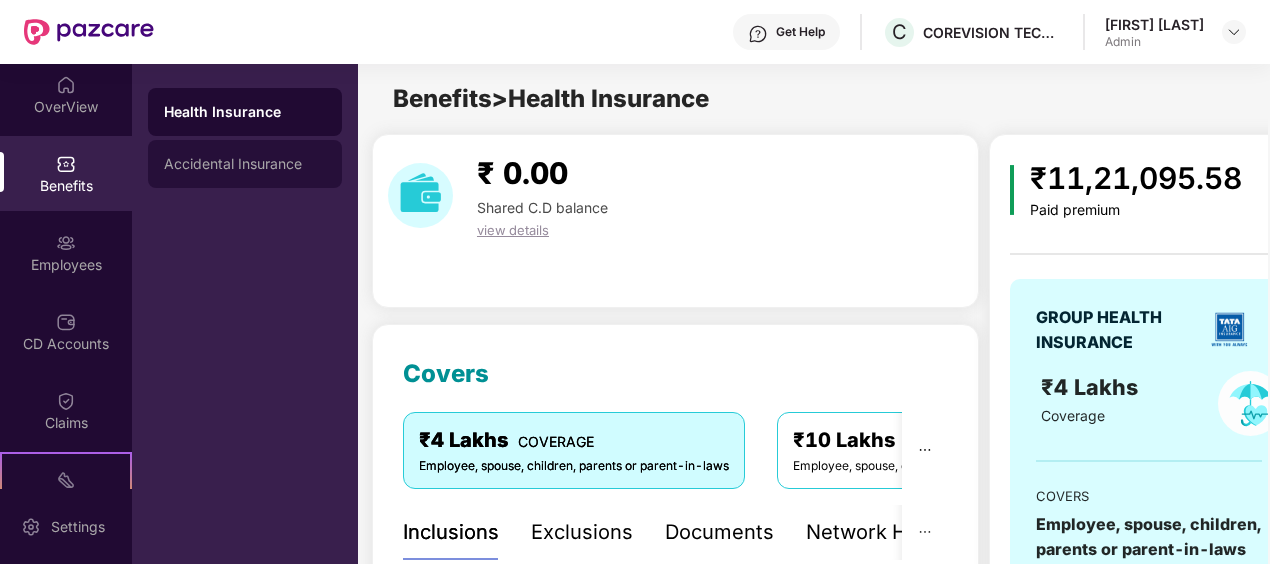 click on "Accidental Insurance" at bounding box center (245, 164) 